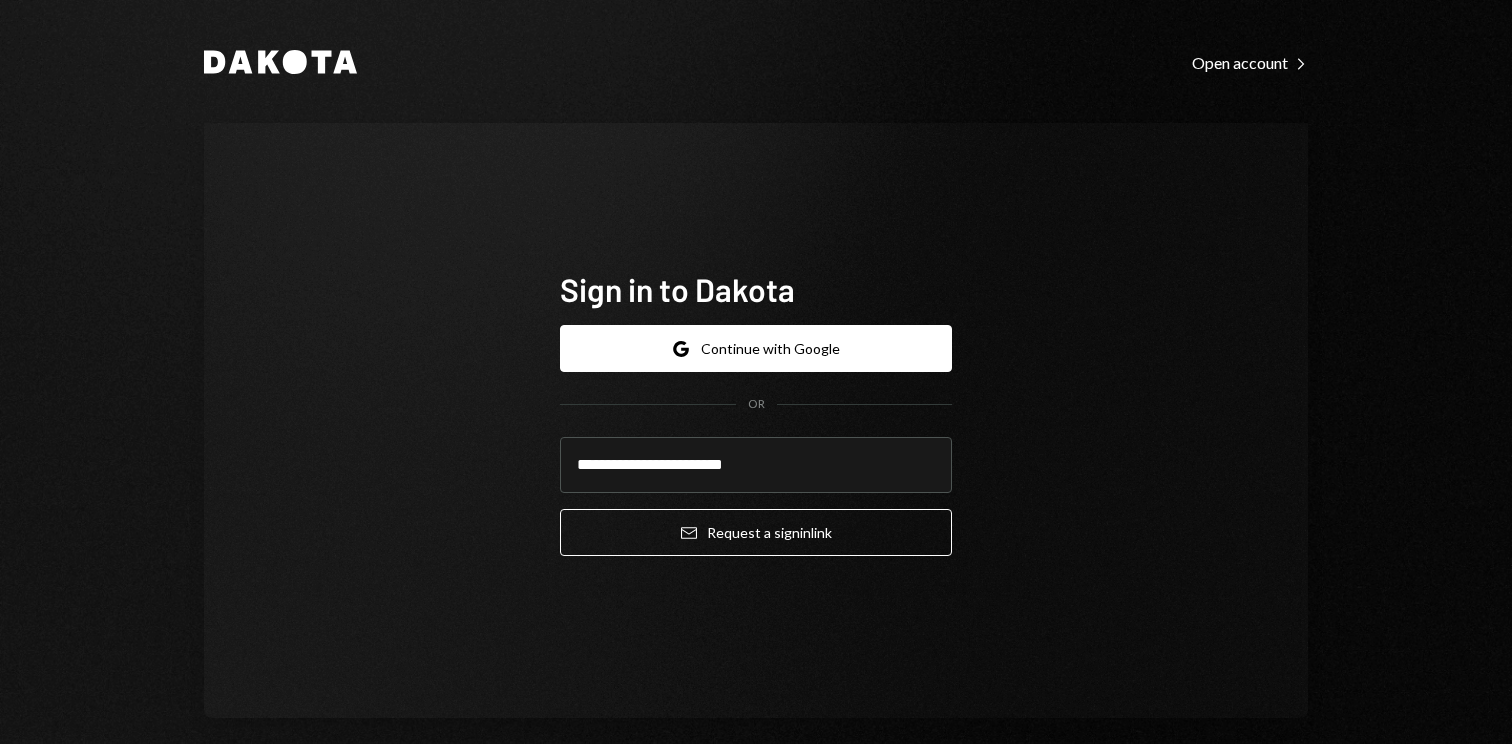 scroll, scrollTop: 0, scrollLeft: 0, axis: both 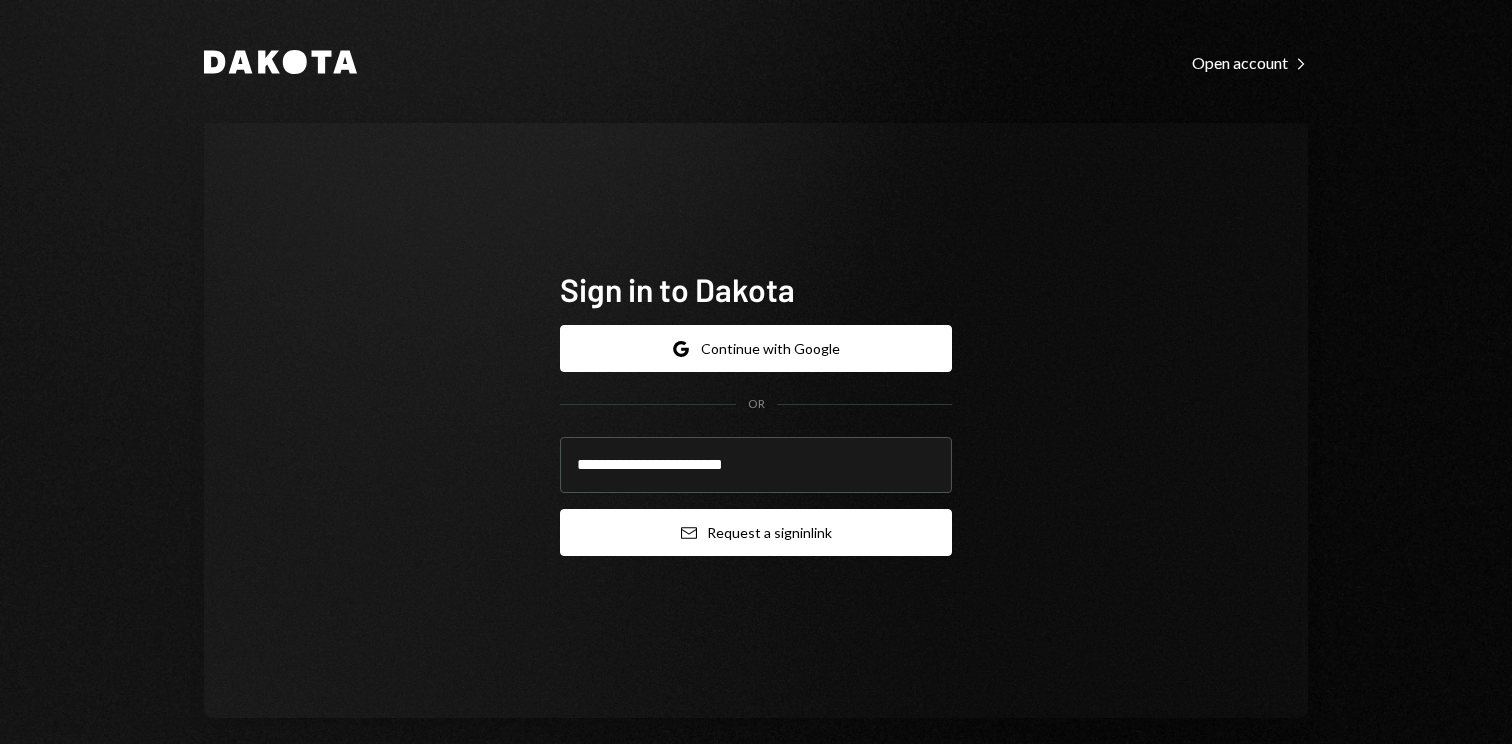 click on "Email Request a sign  in  link" at bounding box center [756, 532] 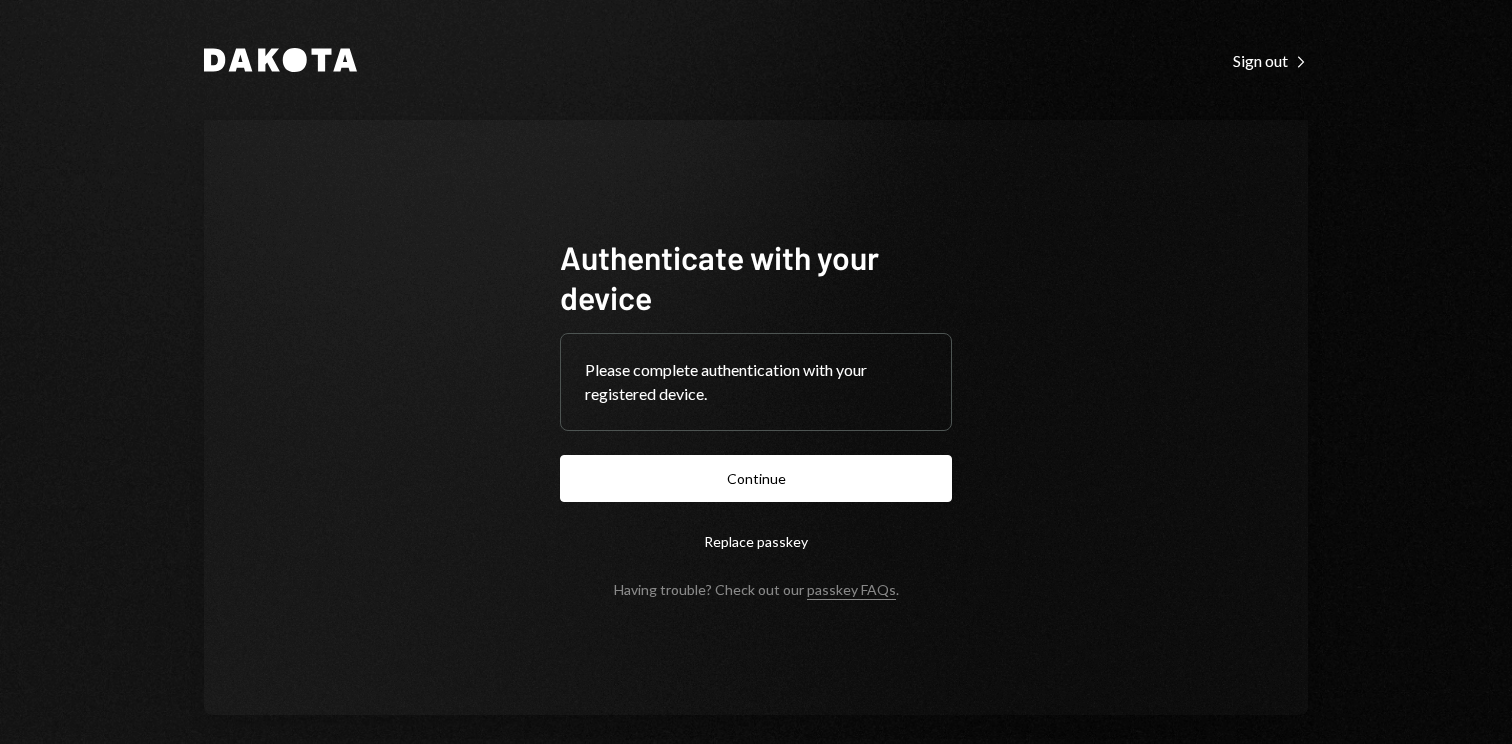 scroll, scrollTop: 0, scrollLeft: 0, axis: both 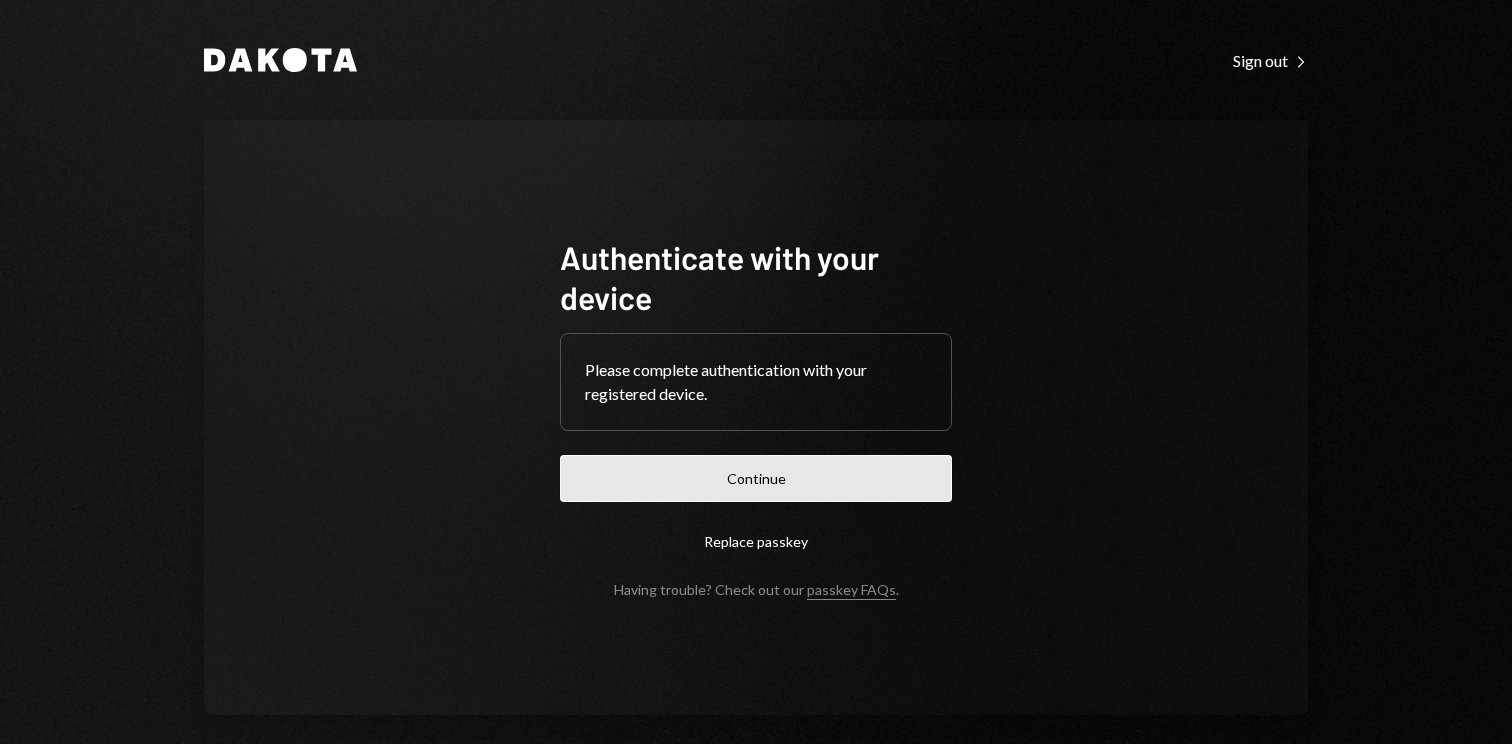 click on "Continue" at bounding box center (756, 478) 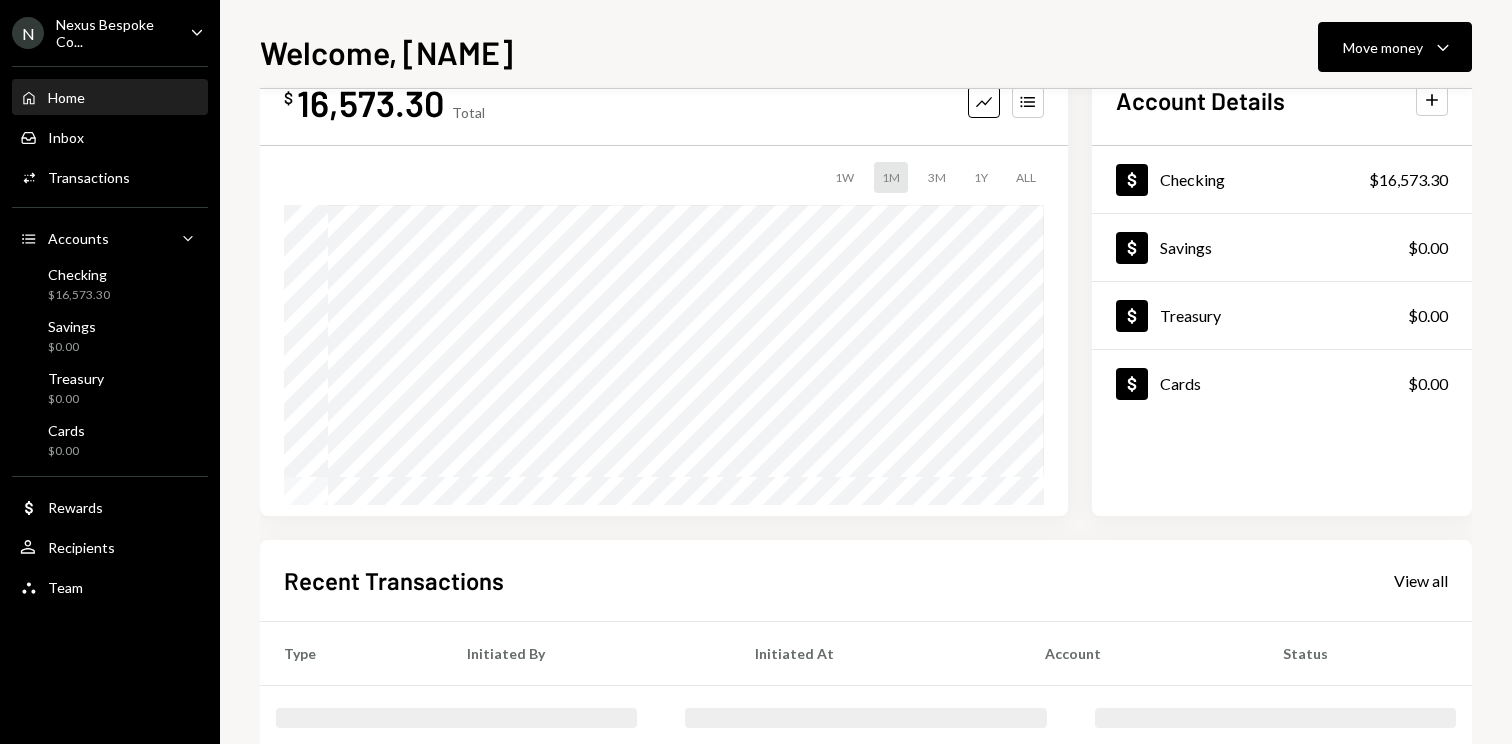 scroll, scrollTop: 0, scrollLeft: 0, axis: both 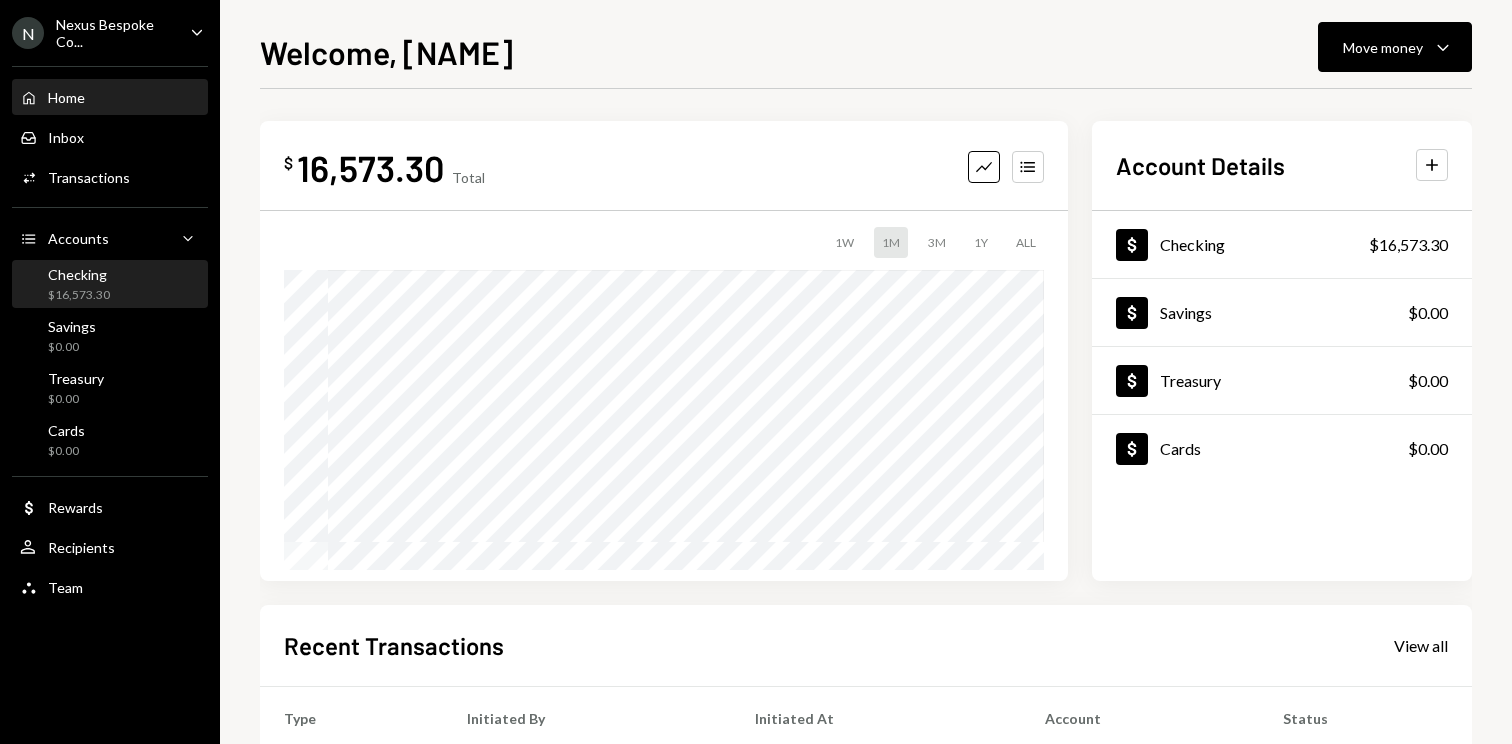 click on "Checking $16,573.30" at bounding box center [110, 285] 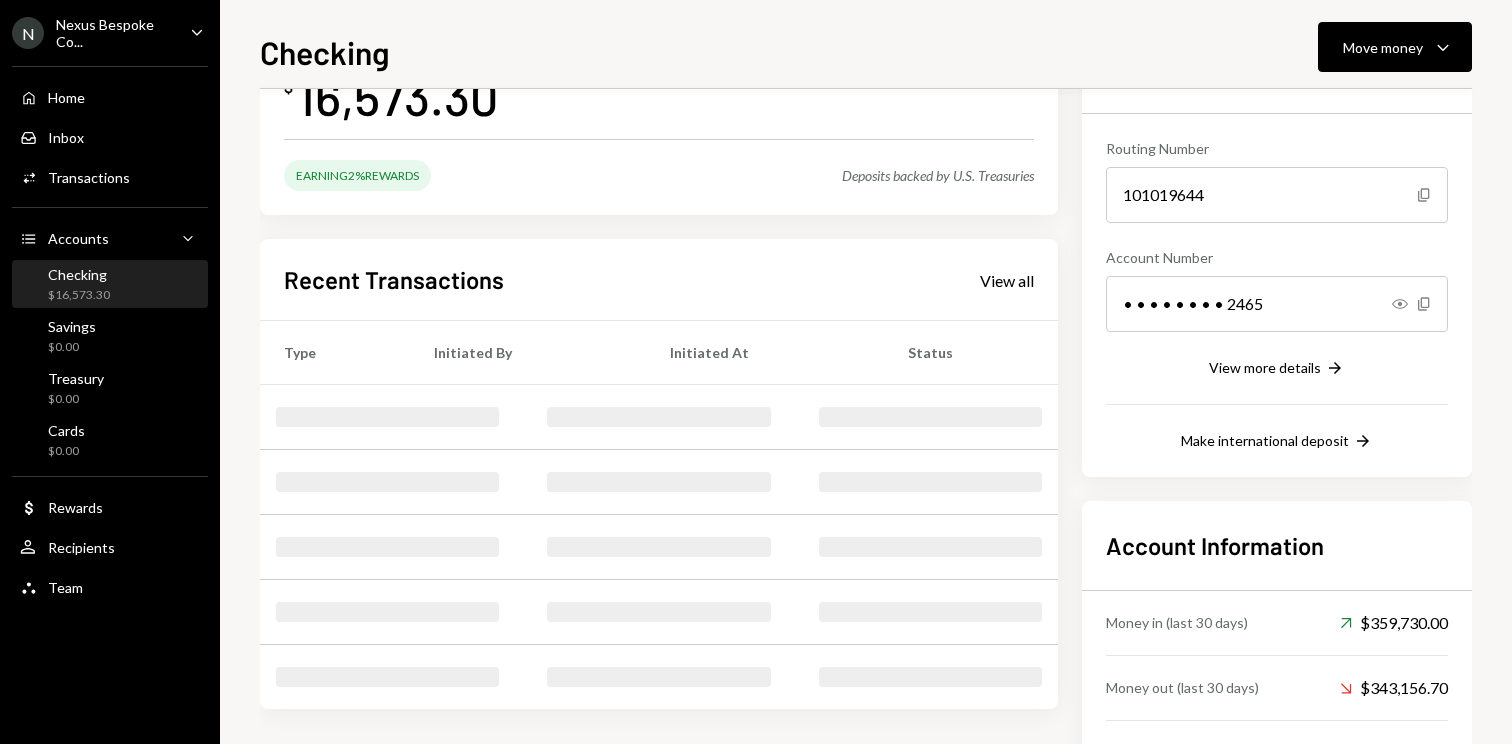scroll, scrollTop: 0, scrollLeft: 0, axis: both 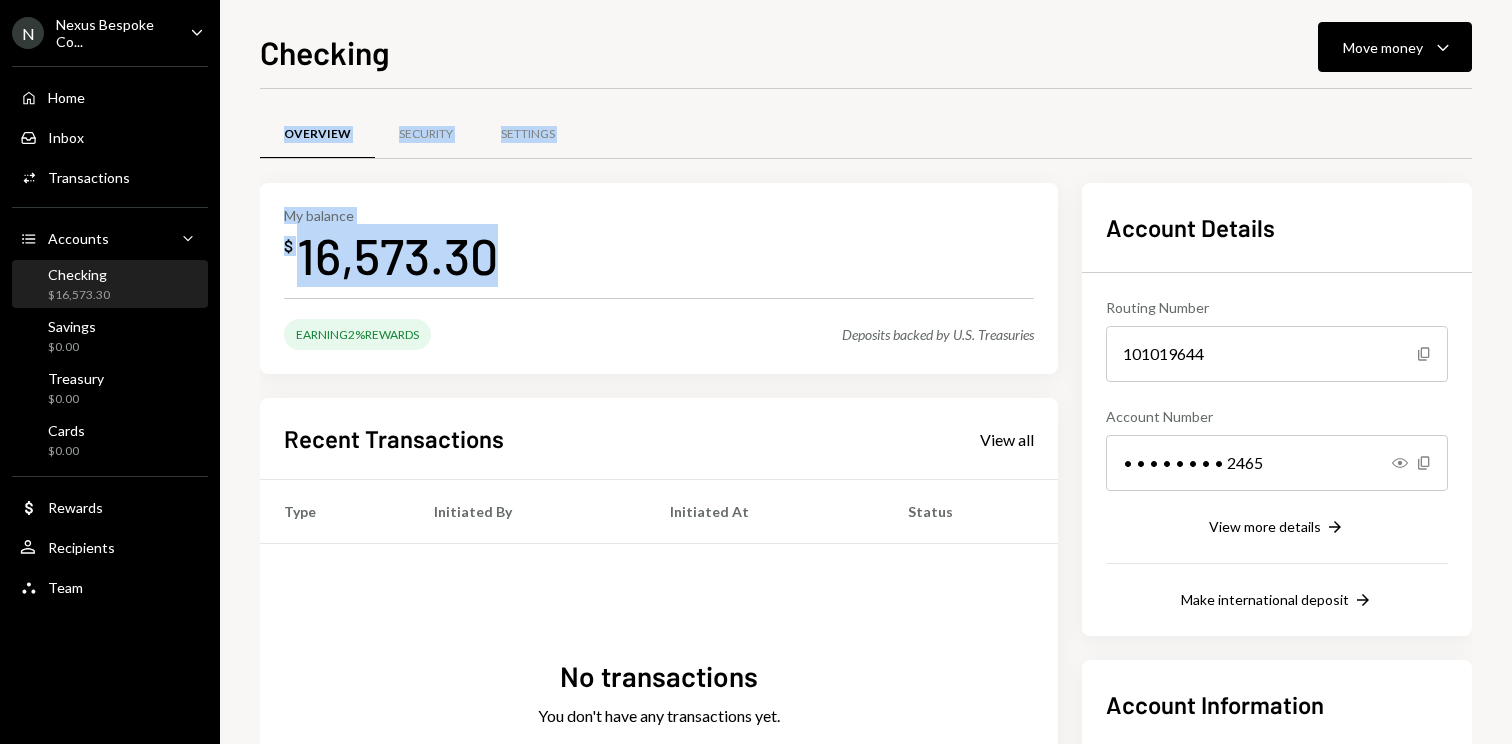 drag, startPoint x: 464, startPoint y: 265, endPoint x: 265, endPoint y: 258, distance: 199.12308 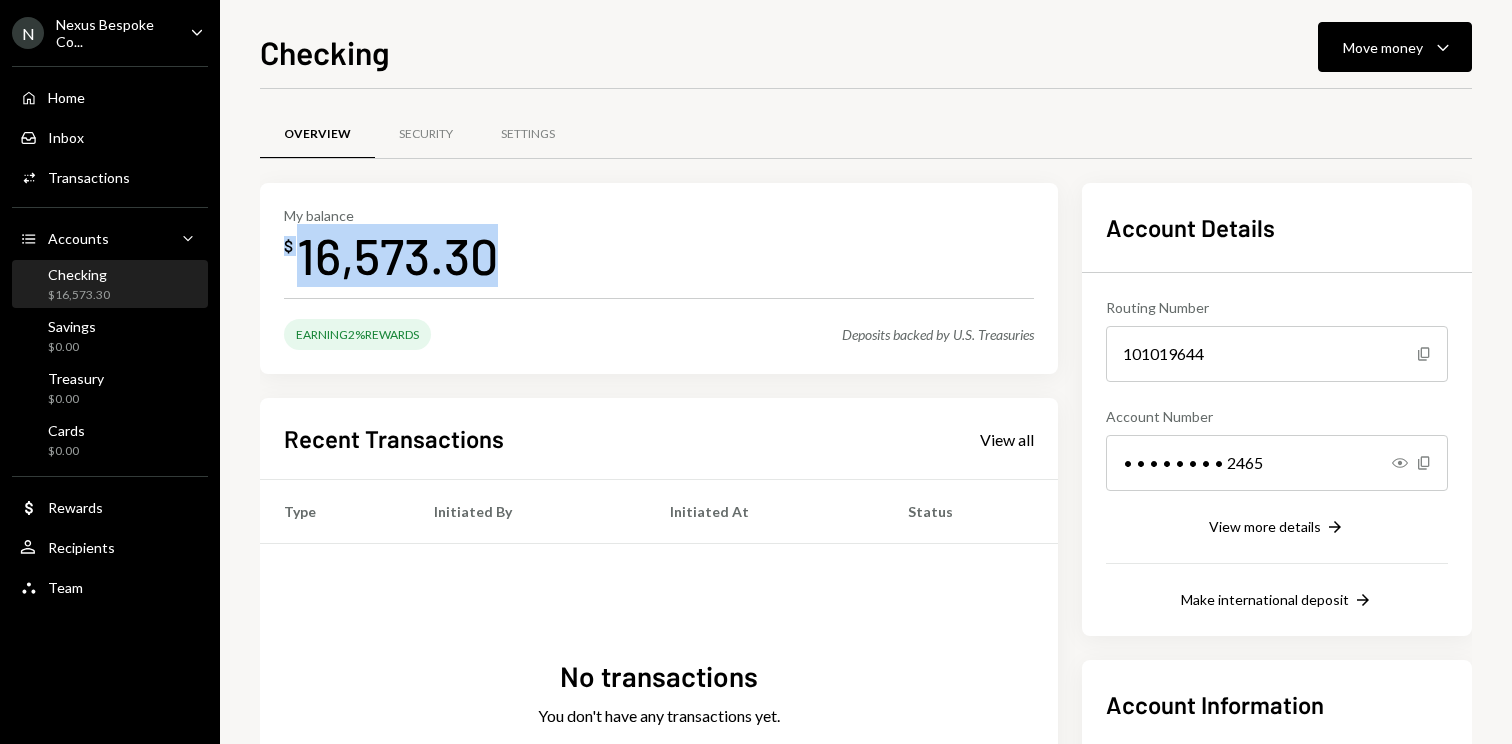drag, startPoint x: 288, startPoint y: 246, endPoint x: 587, endPoint y: 230, distance: 299.4278 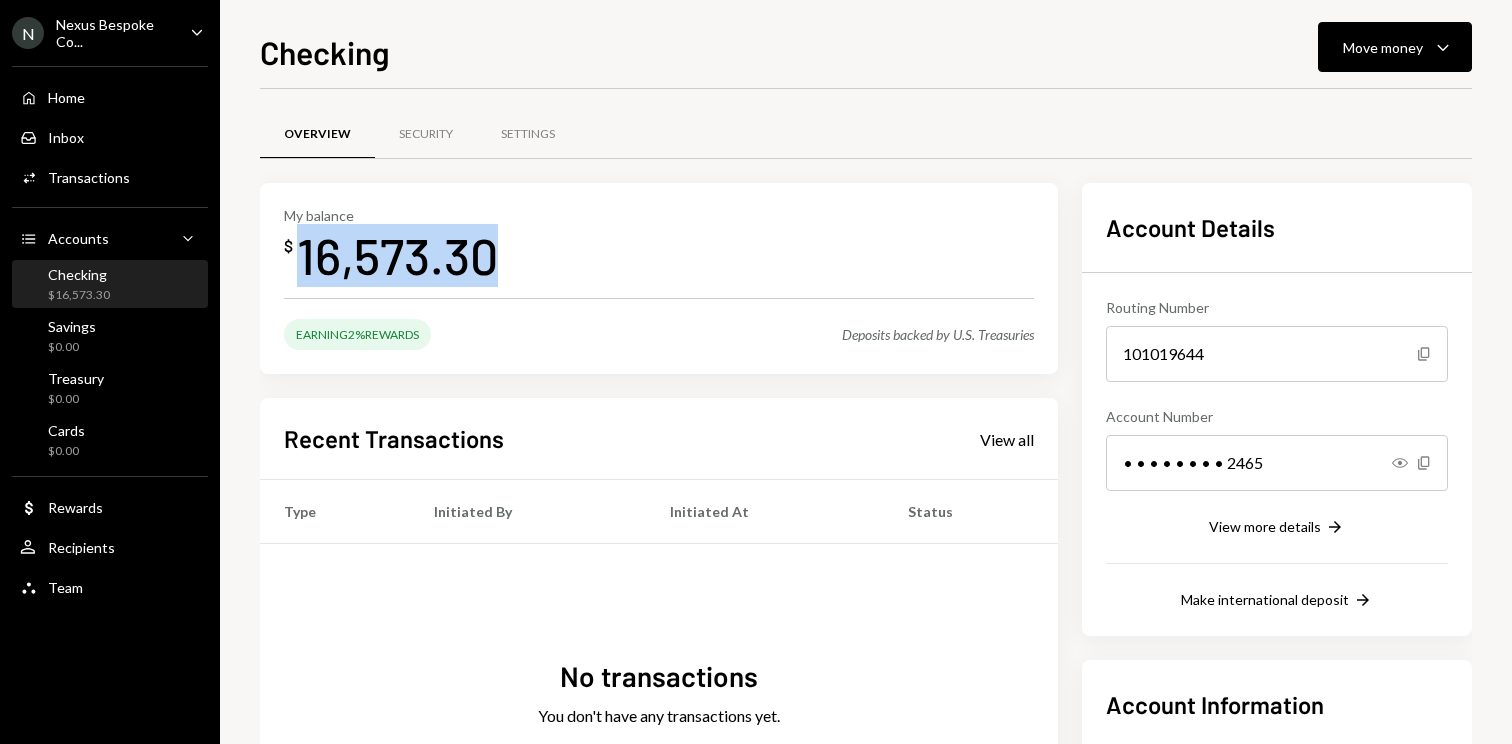 drag, startPoint x: 276, startPoint y: 259, endPoint x: 628, endPoint y: 285, distance: 352.95892 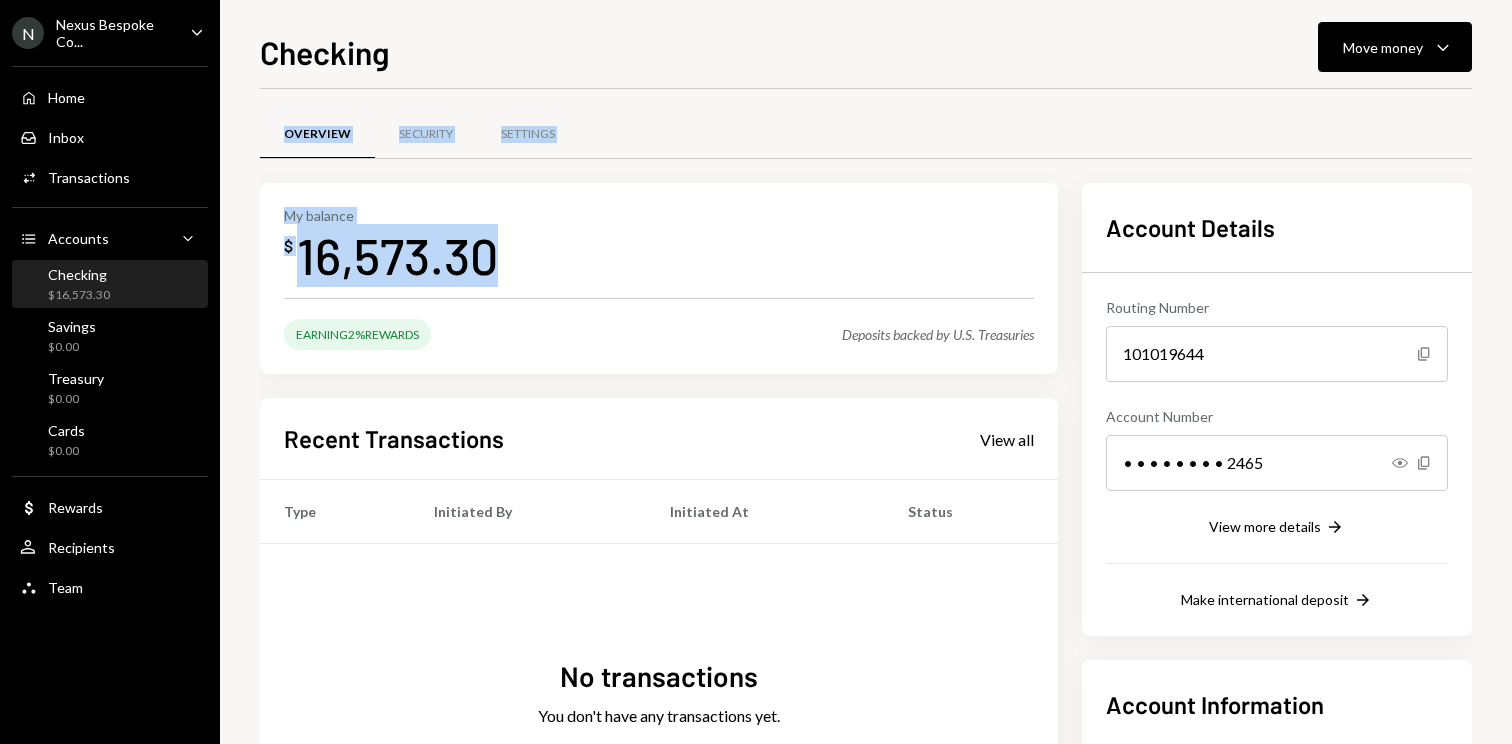 drag, startPoint x: 441, startPoint y: 297, endPoint x: 258, endPoint y: 246, distance: 189.97368 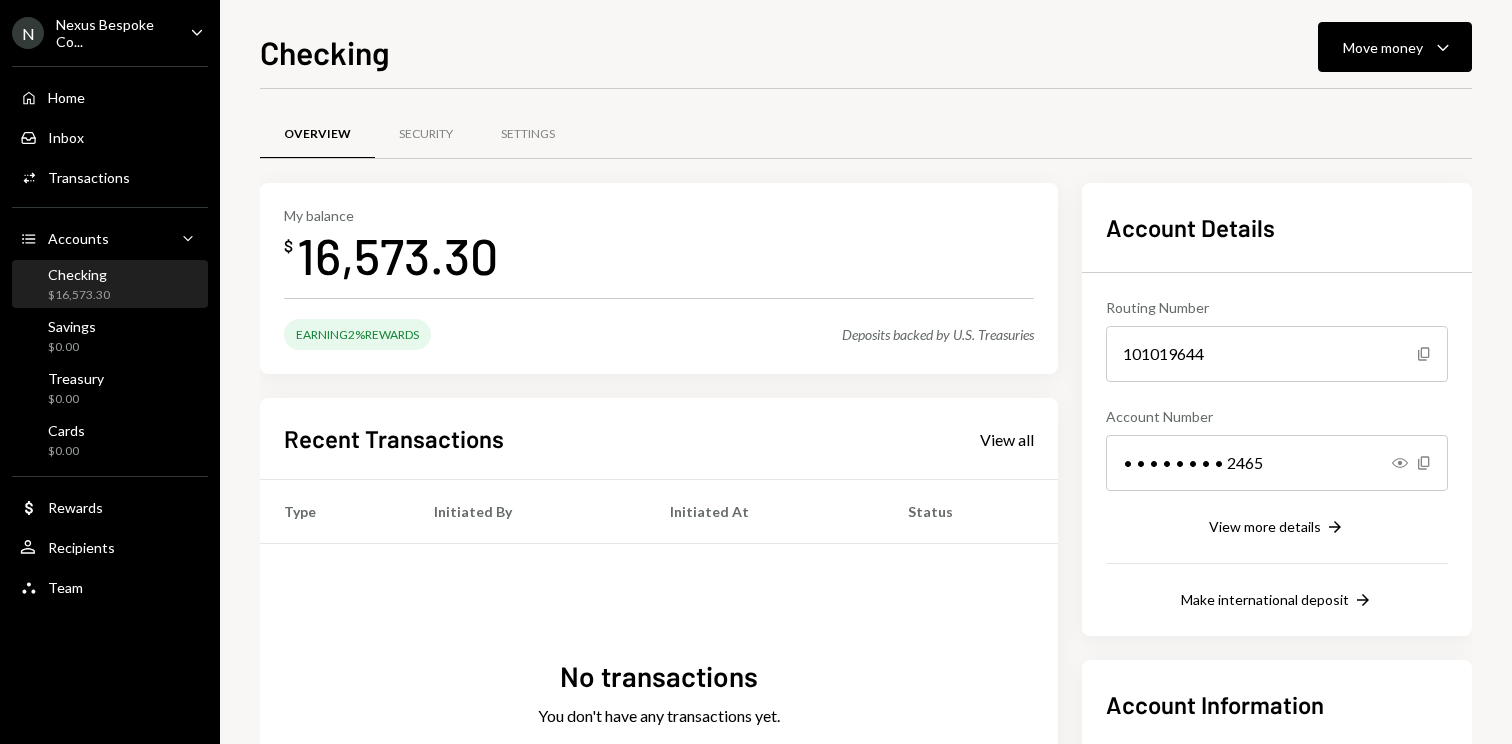 click on "Checking Move money Caret Down Overview Security Settings My balance $ 16,573.30 Earning  2%  Rewards Deposits backed by U.S. Treasuries Recent Transactions View all Type Initiated By Initiated At Status No transactions You don't have any transactions yet. Account Details Routing Number 101019644 Copy Account Number • • • • • • • •  2465 Show Copy View more details Right Arrow Make international deposit Right Arrow Account Information Money in (last 30 days) Up Right Arrow $359,730.00 Money out (last 30 days) Down Right Arrow $343,156.70 View address details Right Arrow" at bounding box center (866, 372) 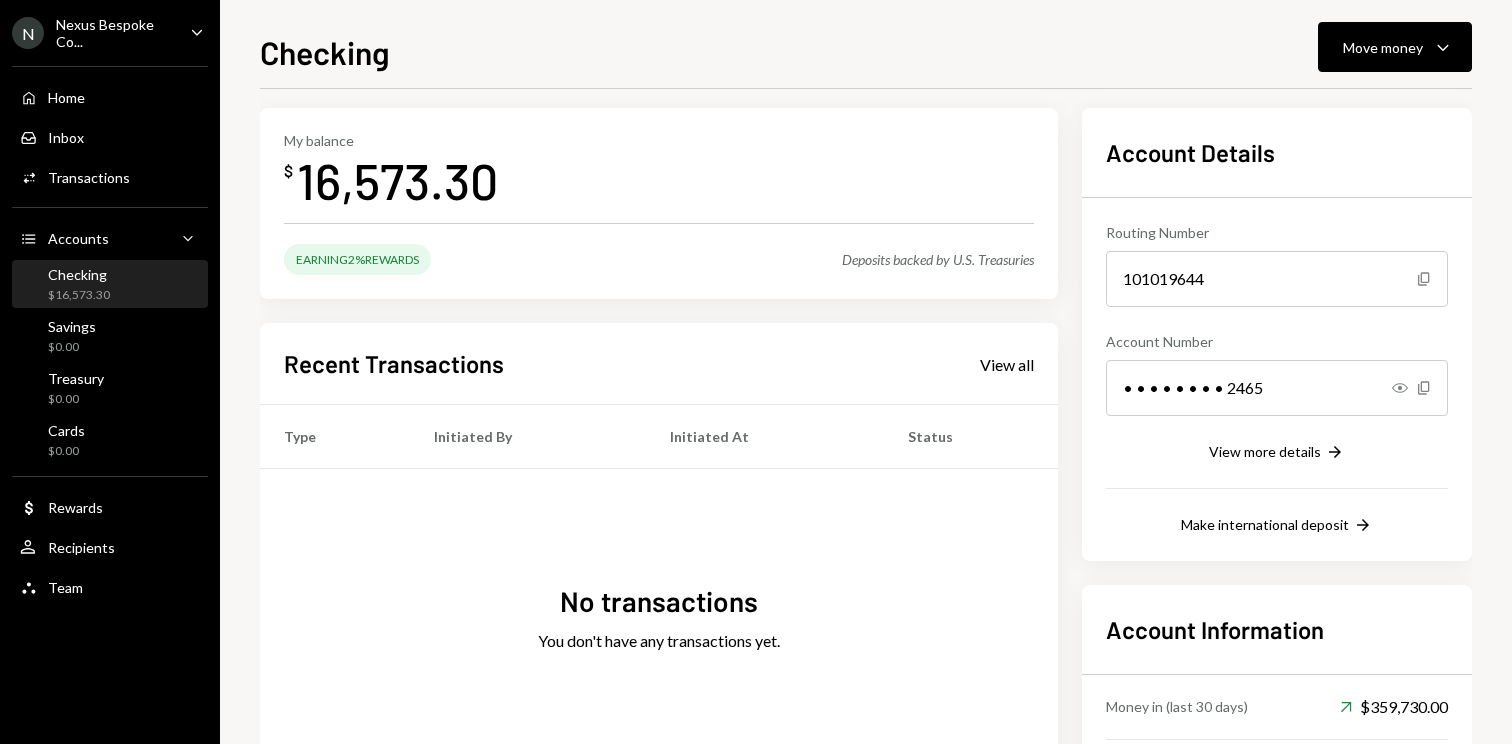 scroll, scrollTop: 0, scrollLeft: 0, axis: both 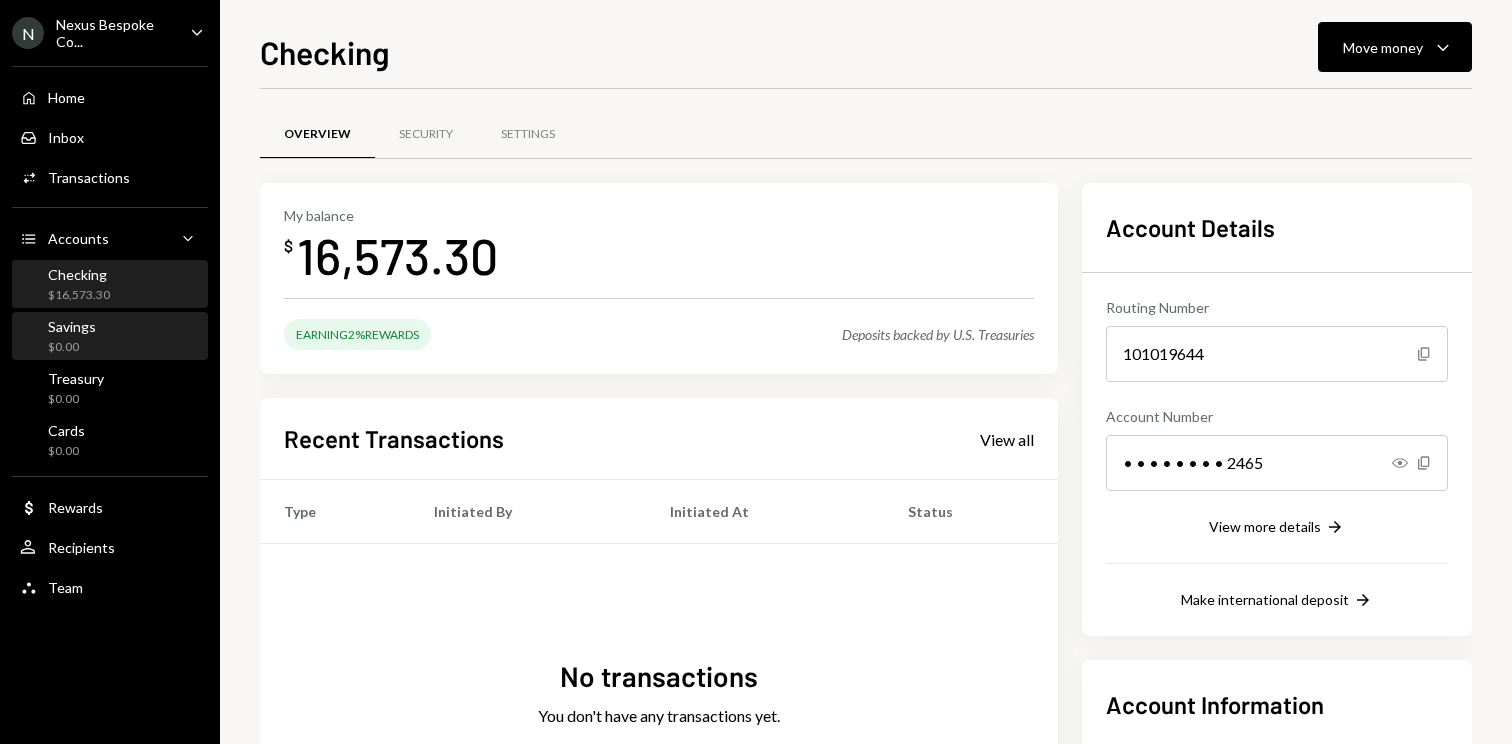 click on "Savings $0.00" at bounding box center (110, 337) 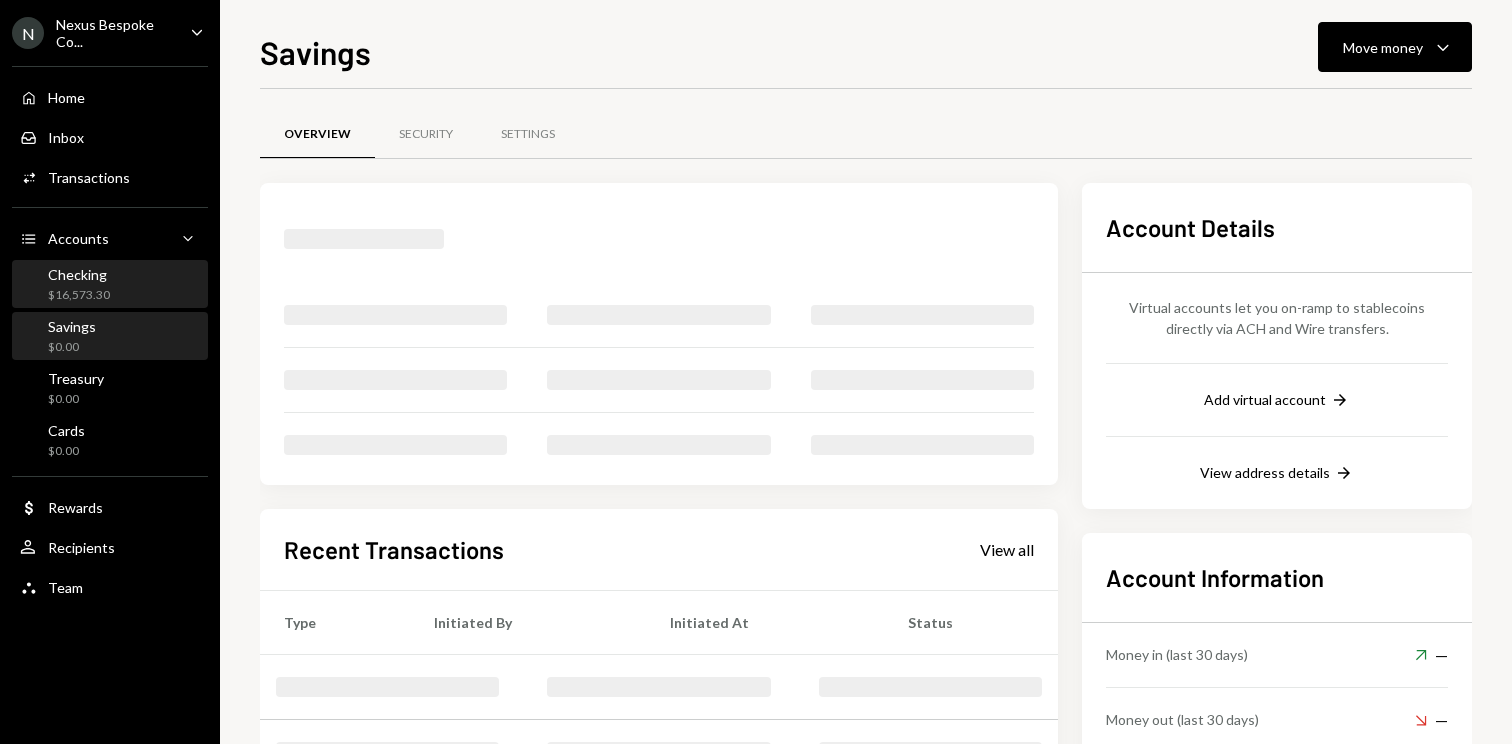 click on "Checking $16,573.30" at bounding box center [110, 285] 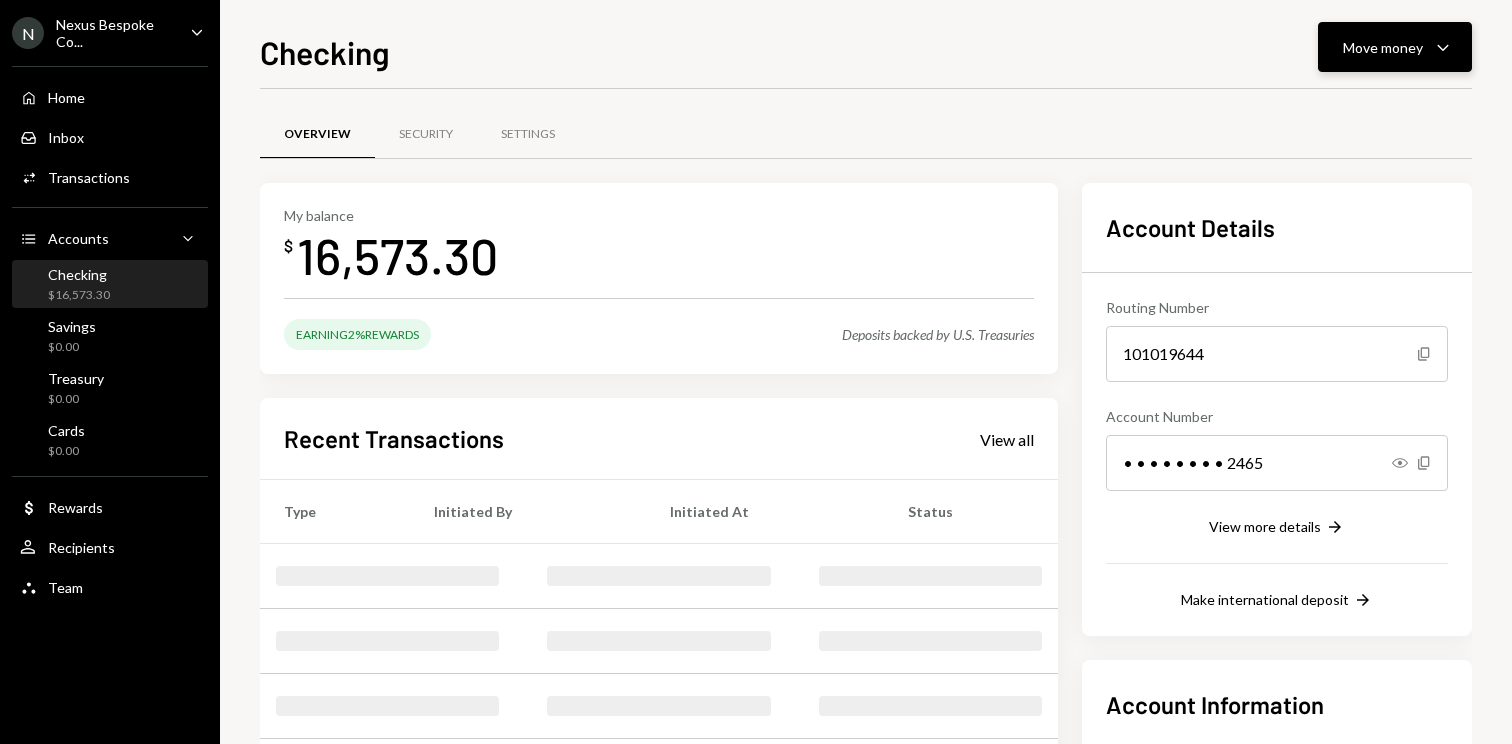 click on "Move money Caret Down" at bounding box center (1395, 47) 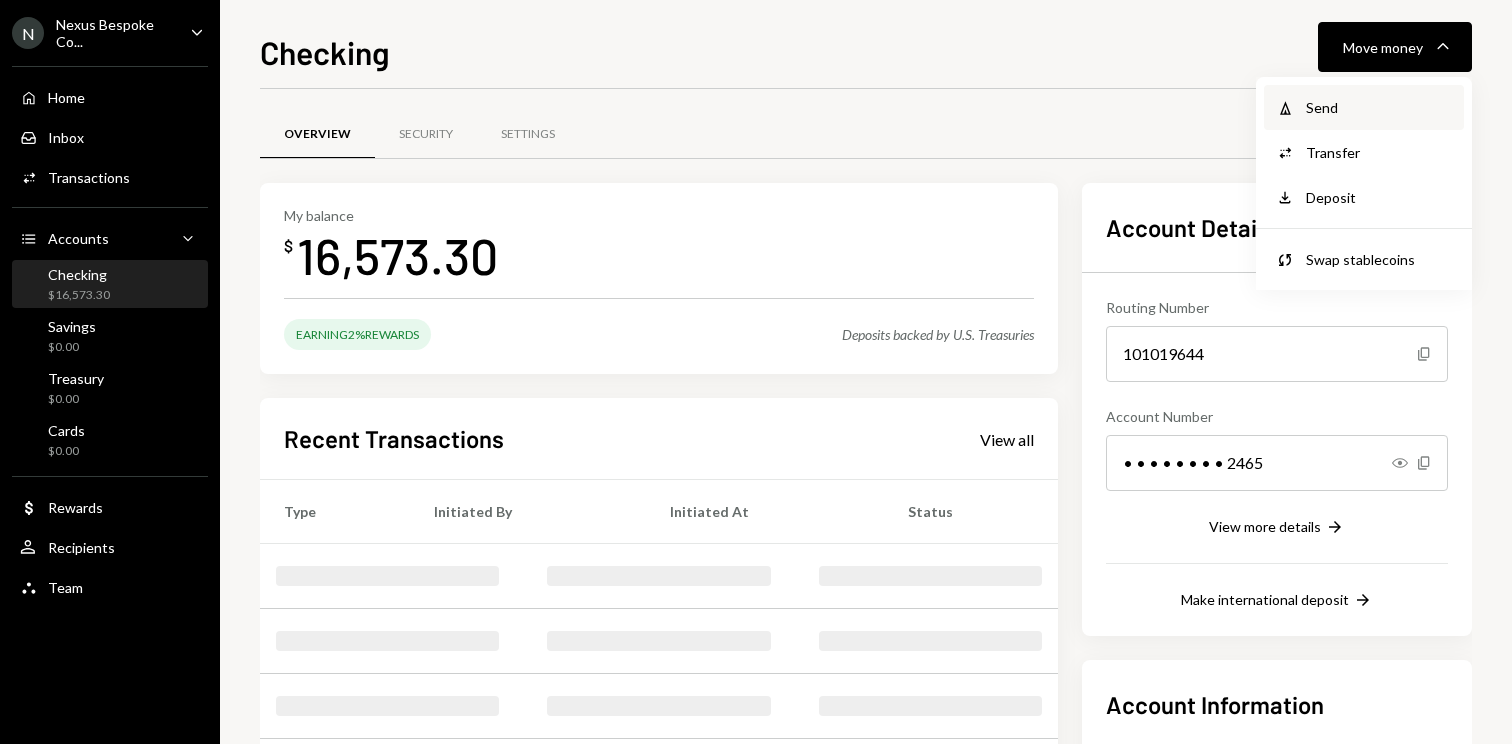 click on "Send" at bounding box center (1379, 107) 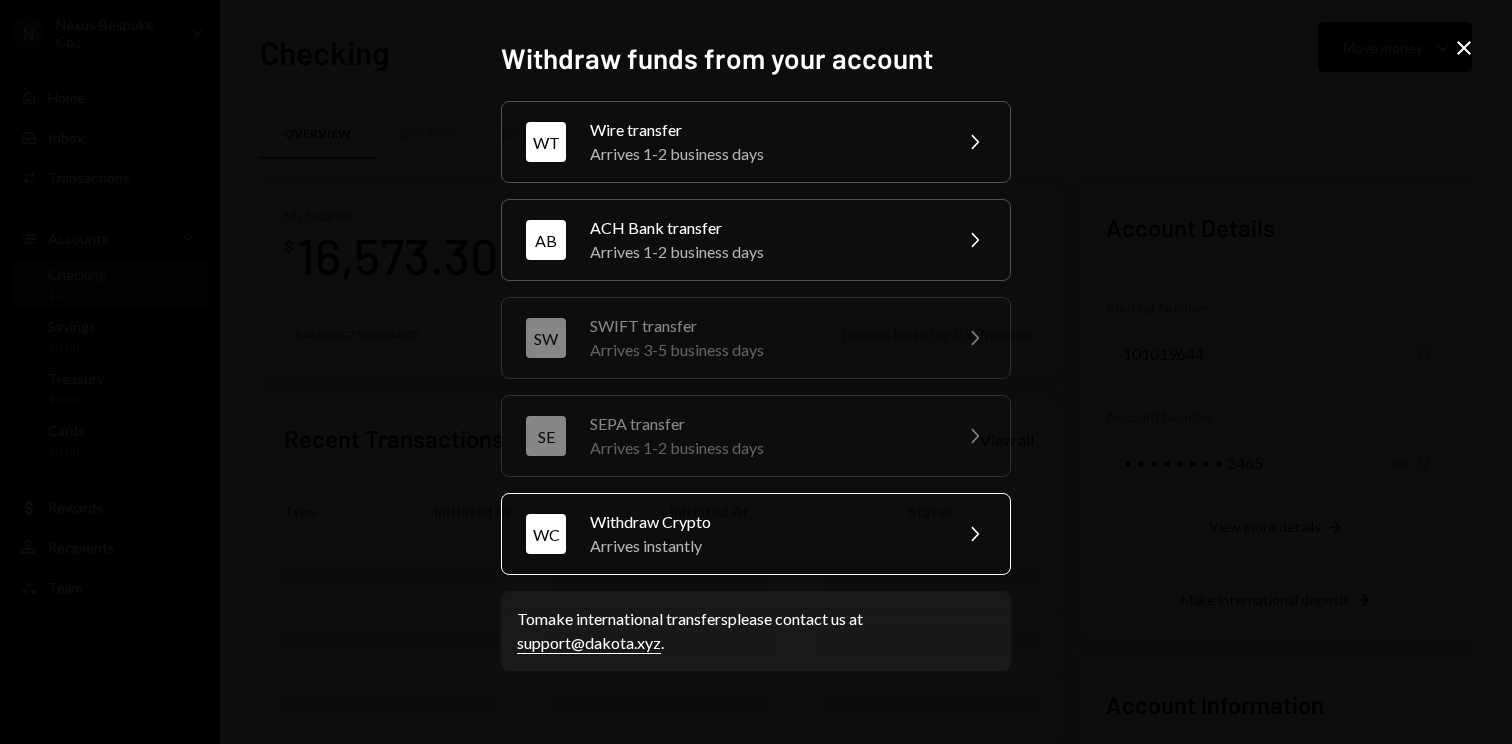 click on "Arrives instantly" at bounding box center (764, 546) 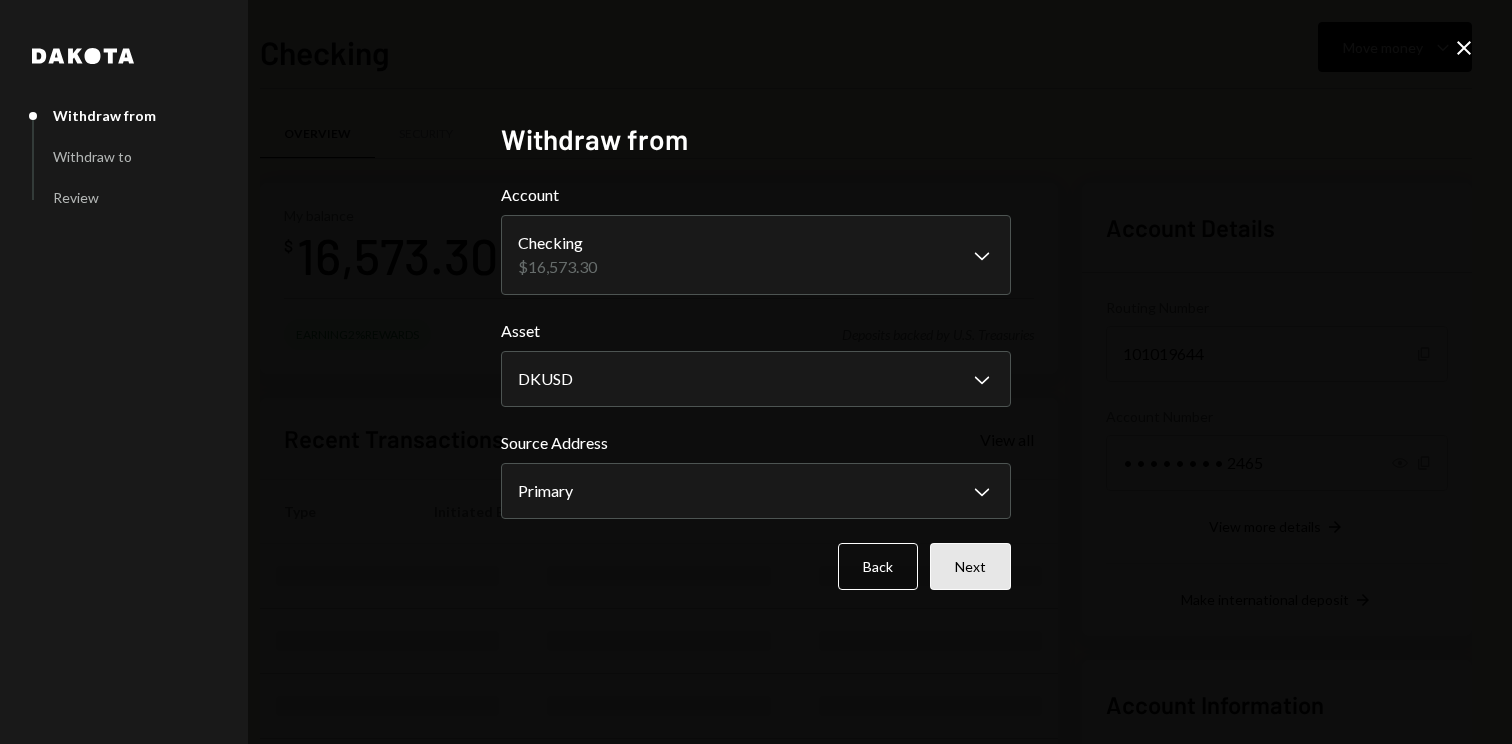 click on "Next" at bounding box center [970, 566] 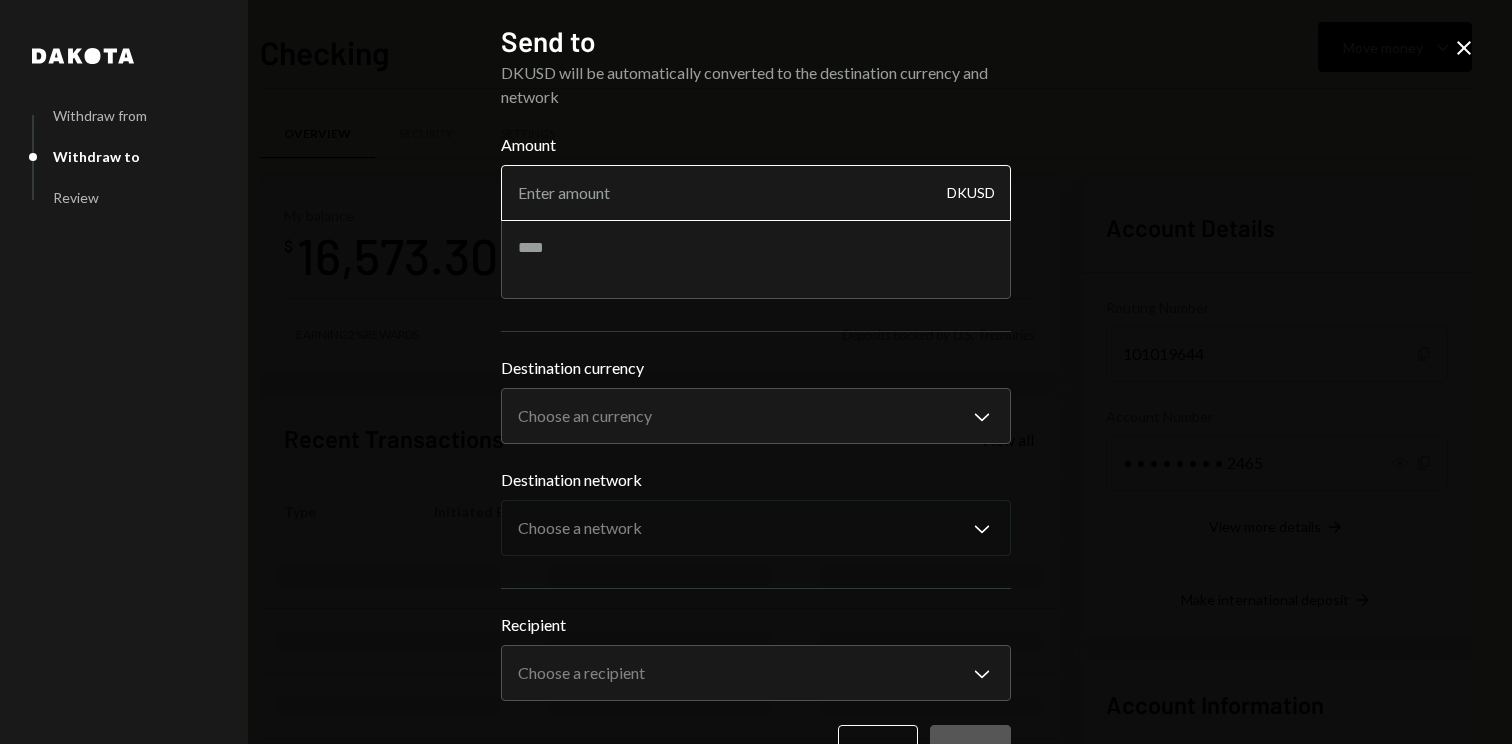 click on "Amount" at bounding box center [756, 193] 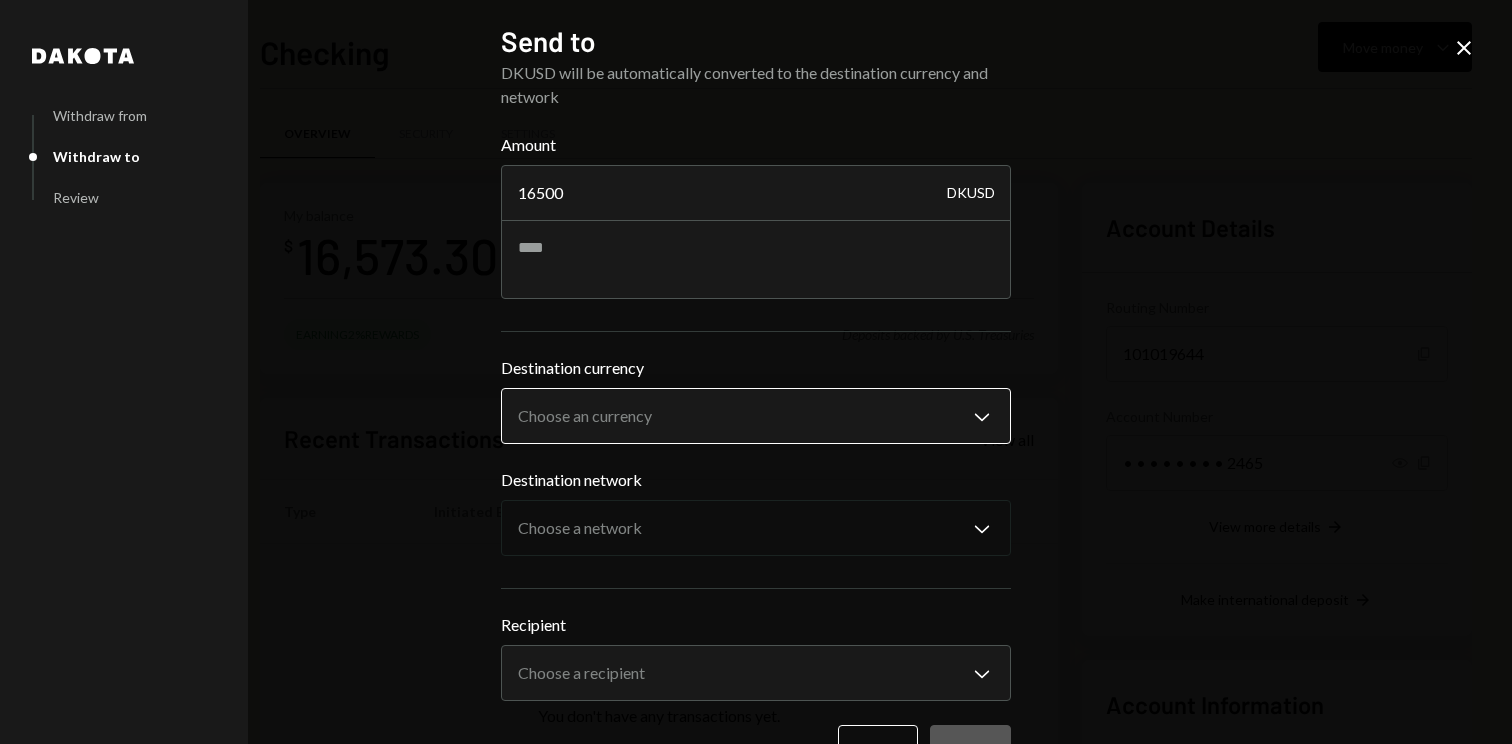 type on "16500" 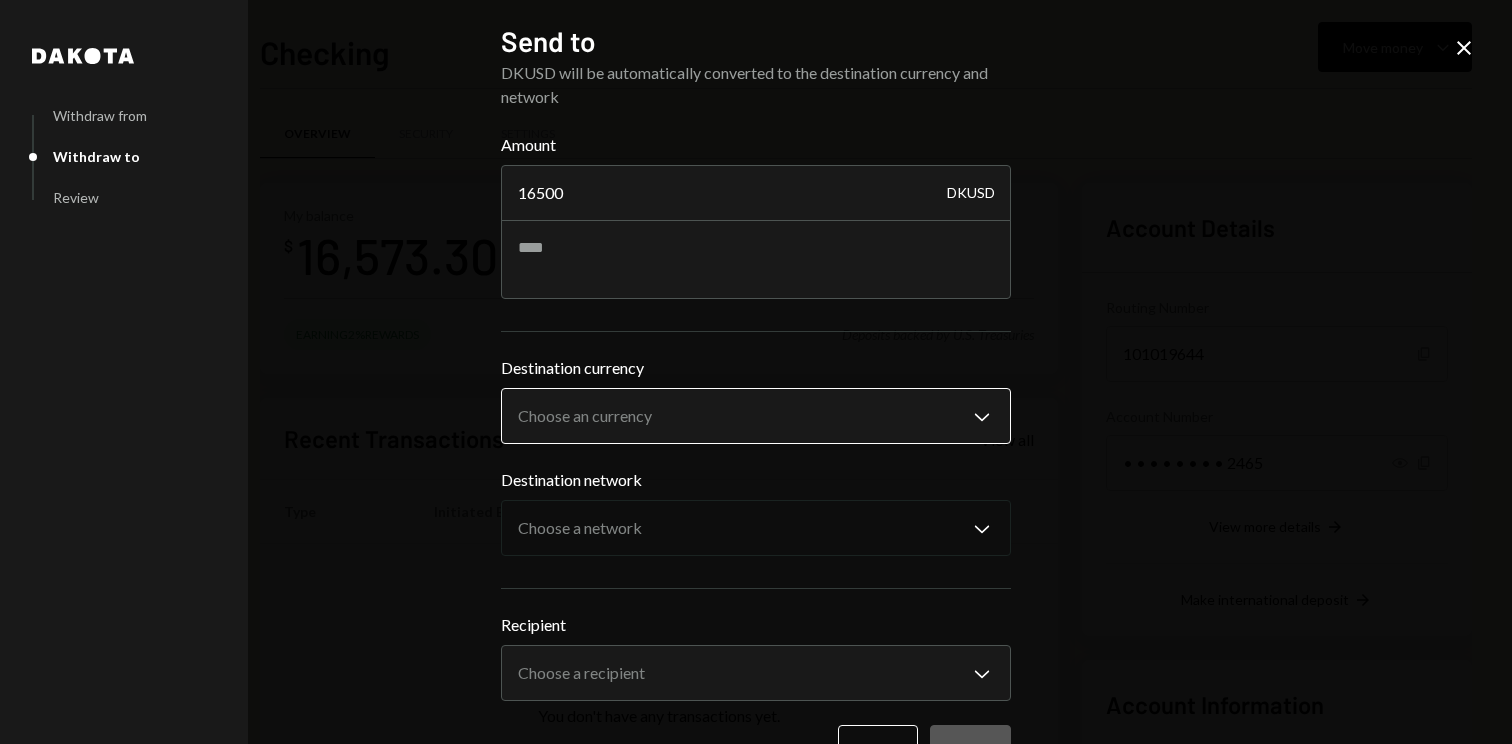 click on "N Nexus Bespoke Co... Caret Down Home Home Inbox Inbox Activities Transactions Accounts Accounts Caret Down Checking $16,573.30 Savings $0.00 Treasury $0.00 Cards $0.00 Dollar Rewards User Recipients Team Team Checking Move money Caret Down Overview Security Settings My balance $ 16,573.30 Earning  2%  Rewards Deposits backed by U.S. Treasuries Recent Transactions View all Type Initiated By Initiated At Status No transactions You don't have any transactions yet. Account Details Routing Number 101019644 Copy Account Number • • • • • • • •  2465 Show Copy View more details Right Arrow Make international deposit Right Arrow Account Information Money in (last 30 days) Up Right Arrow $359,730.00 Money out (last 30 days) Down Right Arrow $343,156.70 View address details Right Arrow Checking - Dakota Dakota Withdraw from Withdraw to Review Send to DKUSD will be automatically converted to the destination currency and network Amount 16500 DKUSD Destination currency USD Coin Chevron Down *****" at bounding box center (756, 372) 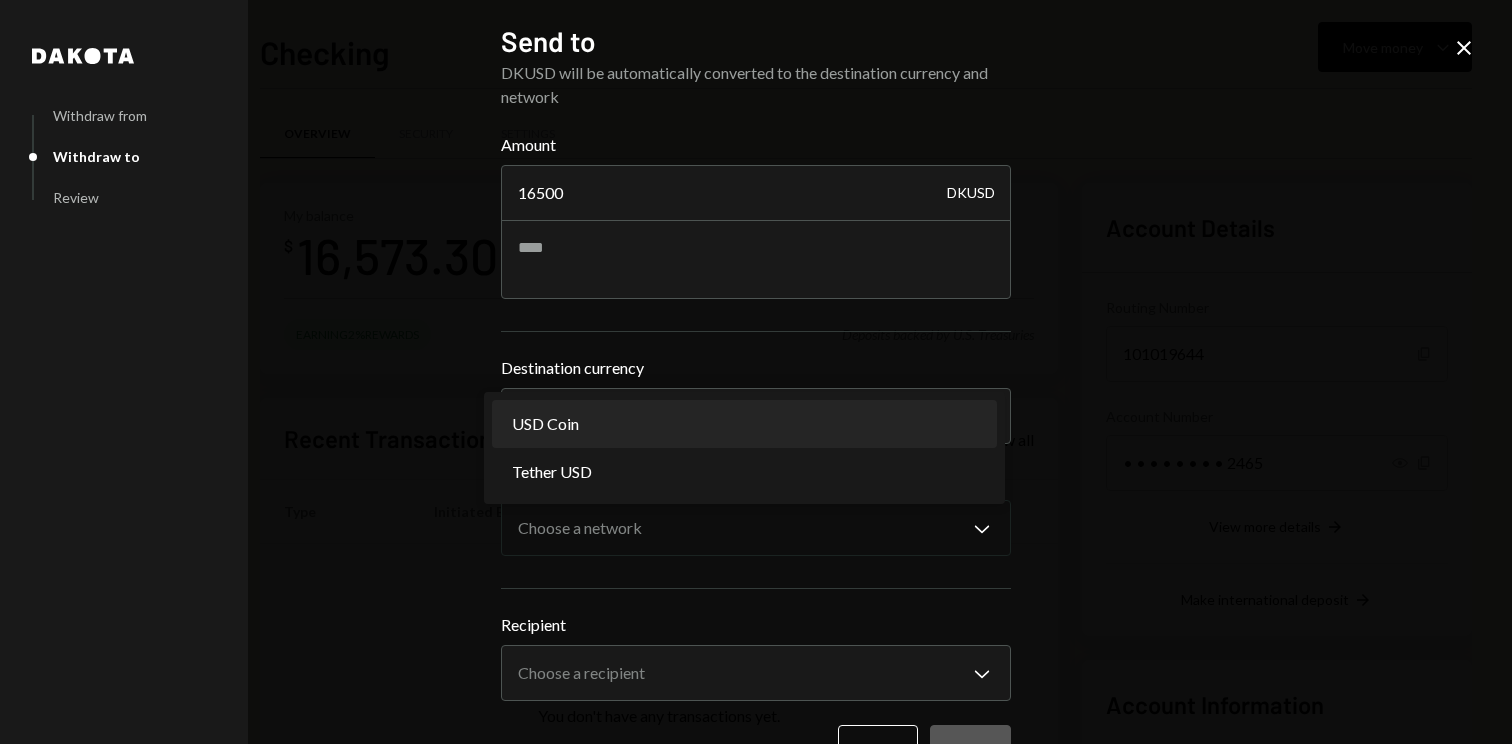 select on "****" 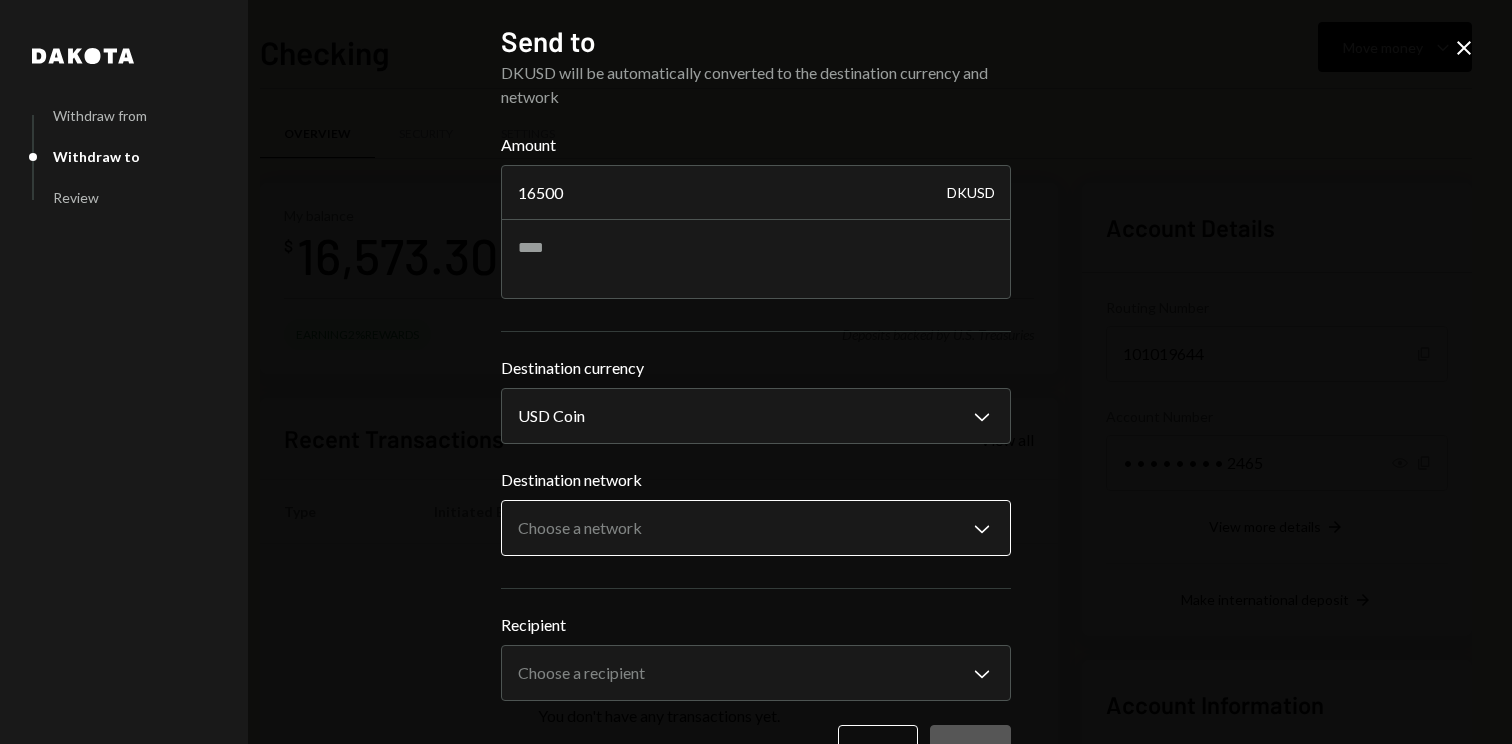 click on "N Nexus Bespoke Co... Caret Down Home Home Inbox Inbox Activities Transactions Accounts Accounts Caret Down Checking $16,573.30 Savings $0.00 Treasury $0.00 Cards $0.00 Dollar Rewards User Recipients Team Team Checking Move money Caret Down Overview Security Settings My balance $ 16,573.30 Earning  2%  Rewards Deposits backed by U.S. Treasuries Recent Transactions View all Type Initiated By Initiated At Status No transactions You don't have any transactions yet. Account Details Routing Number 101019644 Copy Account Number • • • • • • • •  2465 Show Copy View more details Right Arrow Make international deposit Right Arrow Account Information Money in (last 30 days) Up Right Arrow $359,730.00 Money out (last 30 days) Down Right Arrow $343,156.70 View address details Right Arrow Checking - Dakota Dakota Withdraw from Withdraw to Review Send to DKUSD will be automatically converted to the destination currency and network Amount 16500 DKUSD Destination currency USD Coin Chevron Down ******** ******" at bounding box center [756, 372] 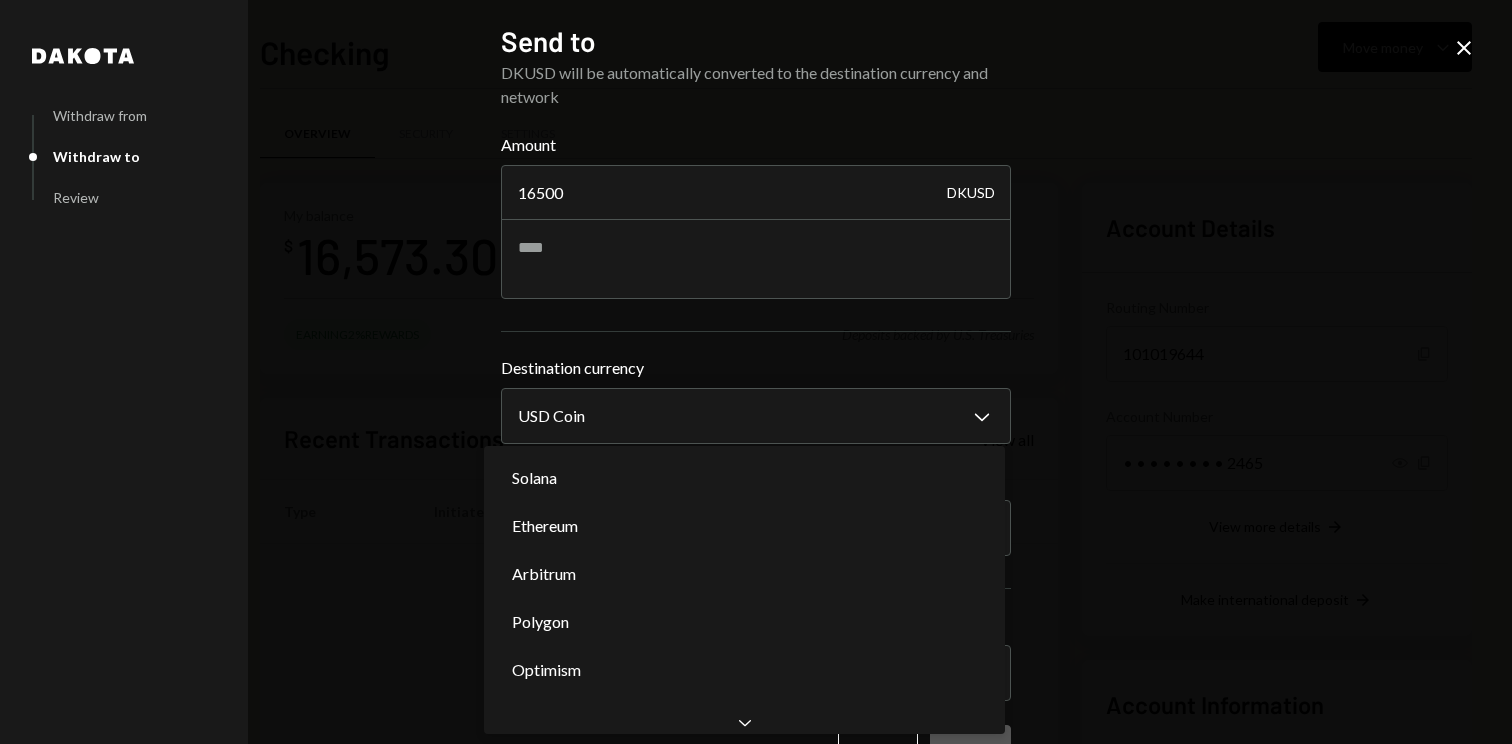 scroll, scrollTop: 0, scrollLeft: 0, axis: both 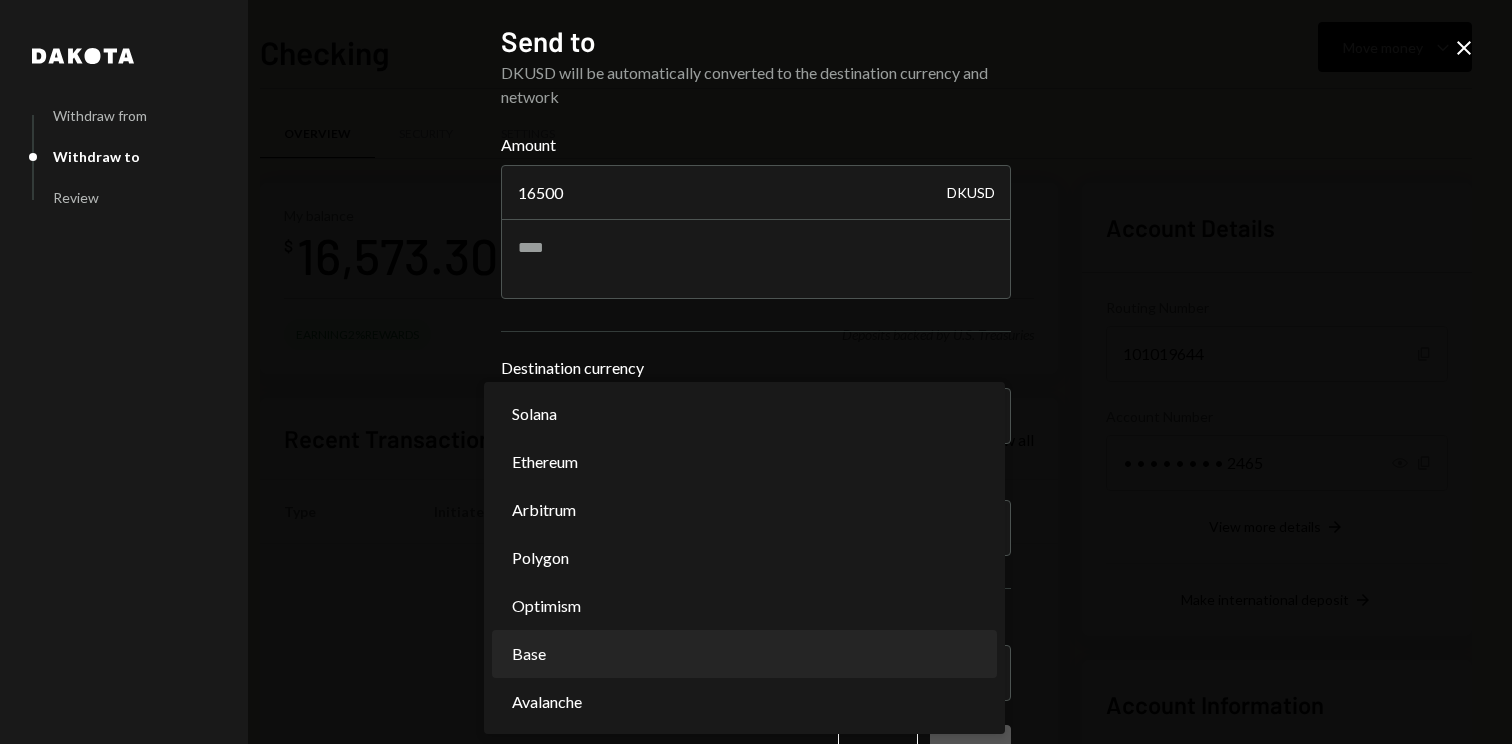 select on "**********" 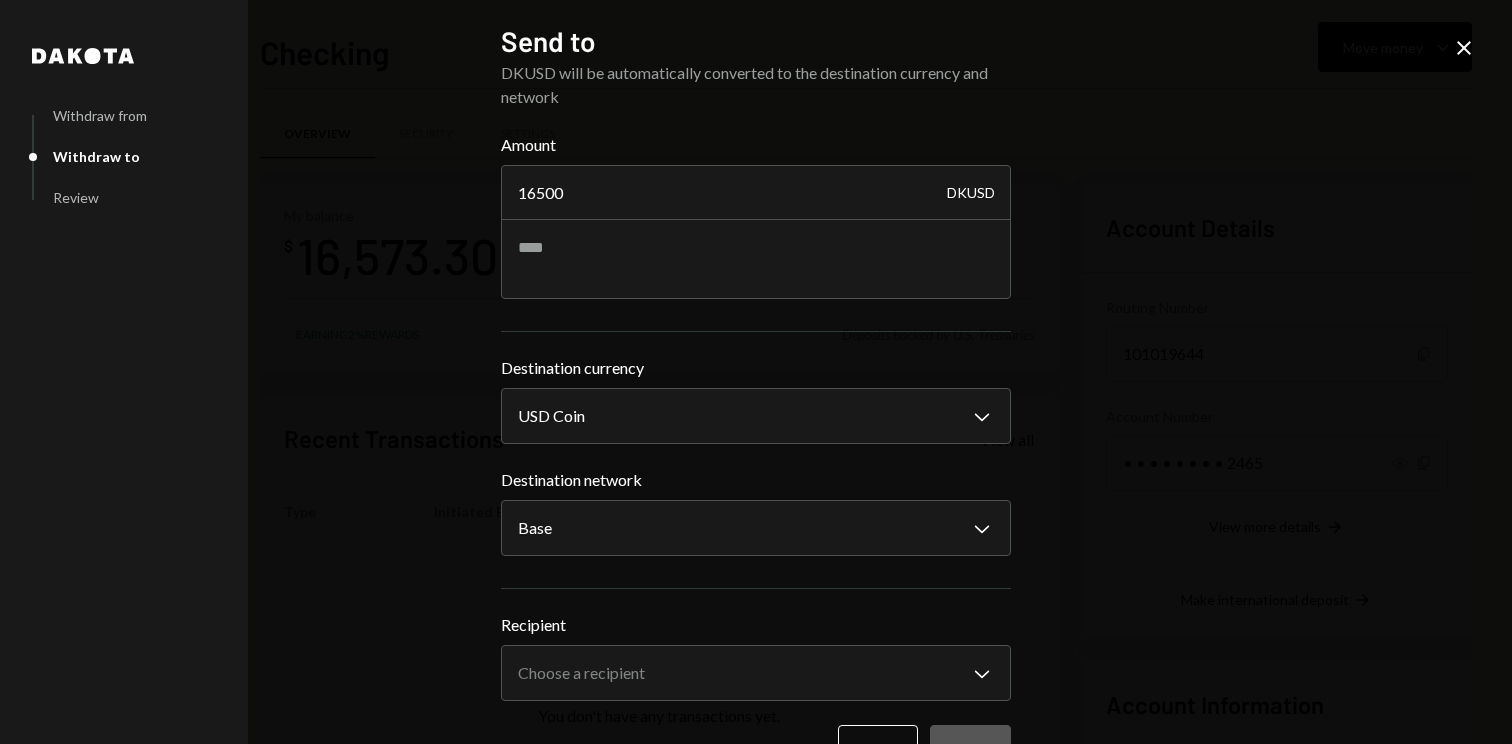 click on "**********" at bounding box center [756, 512] 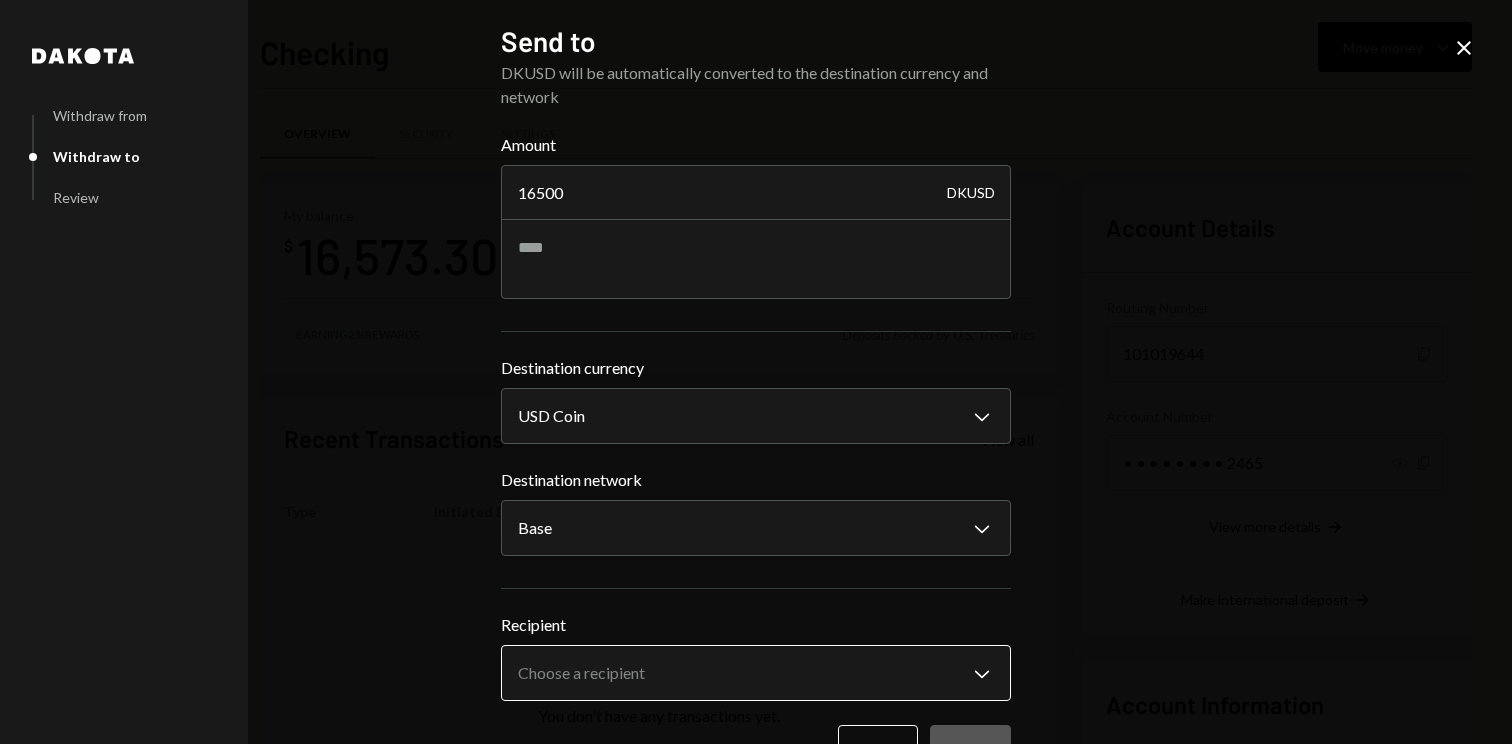 click on "N Nexus Bespoke Co... Caret Down Home Home Inbox Inbox Activities Transactions Accounts Accounts Caret Down Checking $16,573.30 Savings $0.00 Treasury $0.00 Cards $0.00 Dollar Rewards User Recipients Team Team Checking Move money Caret Down Overview Security Settings My balance $ 16,573.30 Earning  2%  Rewards Deposits backed by U.S. Treasuries Recent Transactions View all Type Initiated By Initiated At Status No transactions You don't have any transactions yet. Account Details Routing Number 101019644 Copy Account Number • • • • • • • •  2465 Show Copy View more details Right Arrow Make international deposit Right Arrow Account Information Money in (last 30 days) Up Right Arrow $359,730.00 Money out (last 30 days) Down Right Arrow $343,156.70 View address details Right Arrow Checking - Dakota Dakota Withdraw from Withdraw to Review Send to DKUSD will be automatically converted to the destination currency and network Amount 16500 DKUSD Destination currency USD Coin Chevron Down ******** Base" at bounding box center [756, 372] 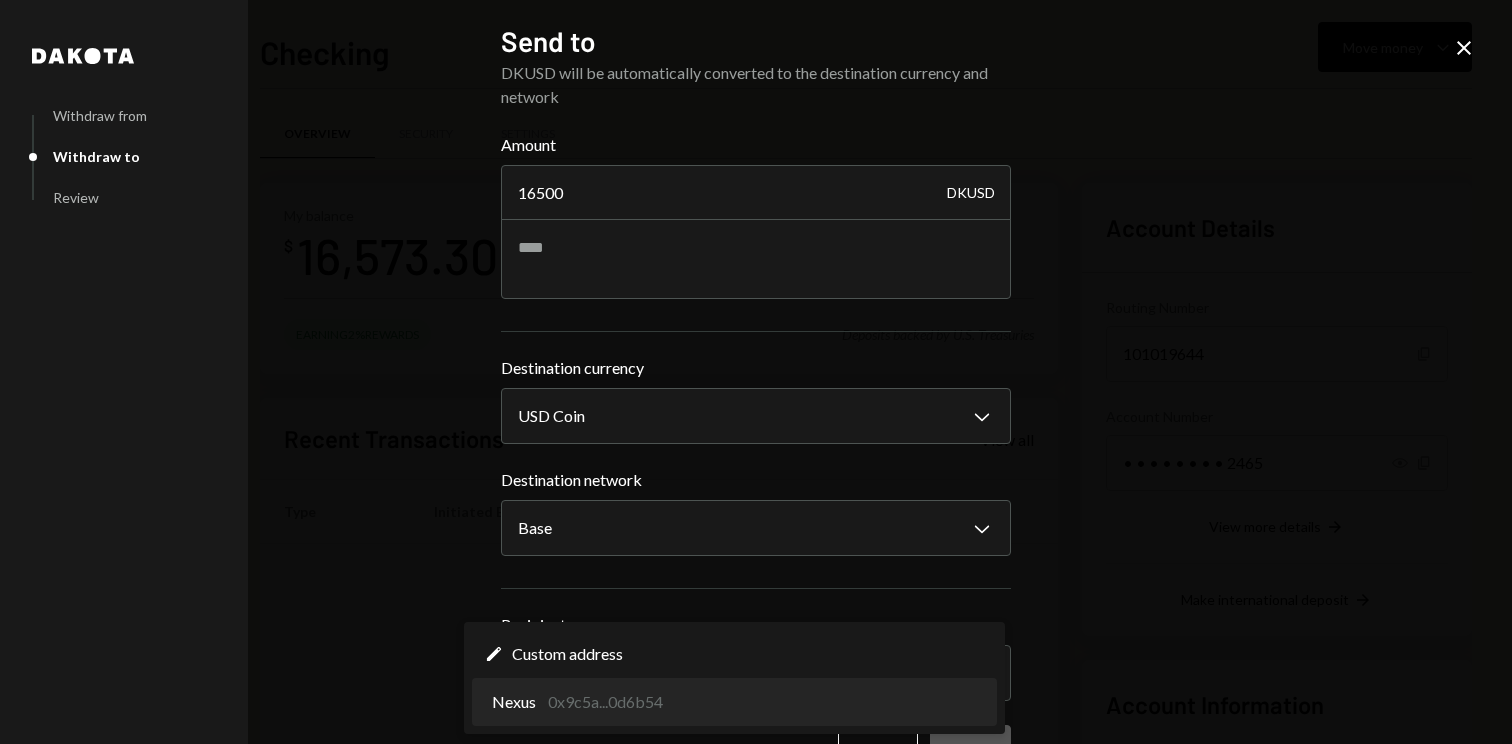 select on "**********" 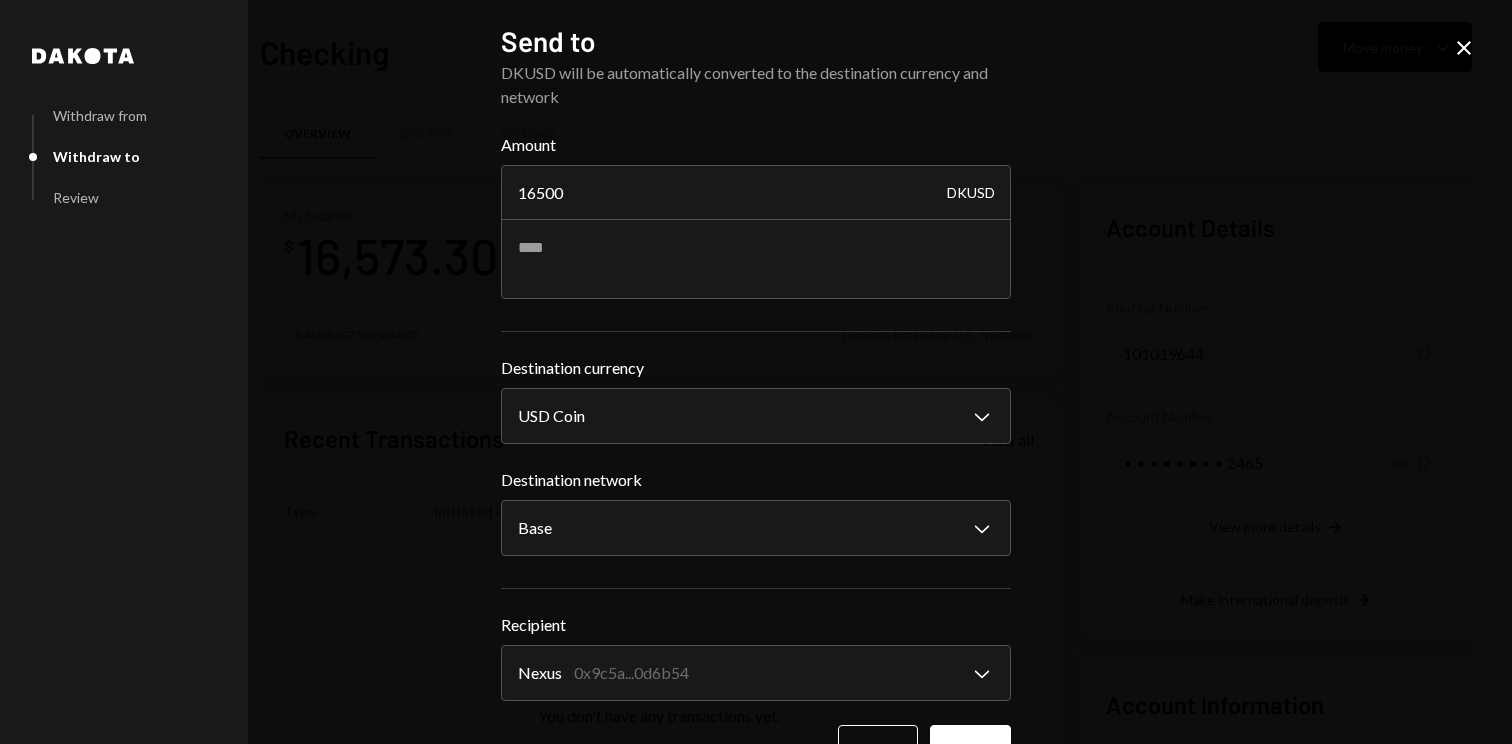 click on "**********" at bounding box center (756, 452) 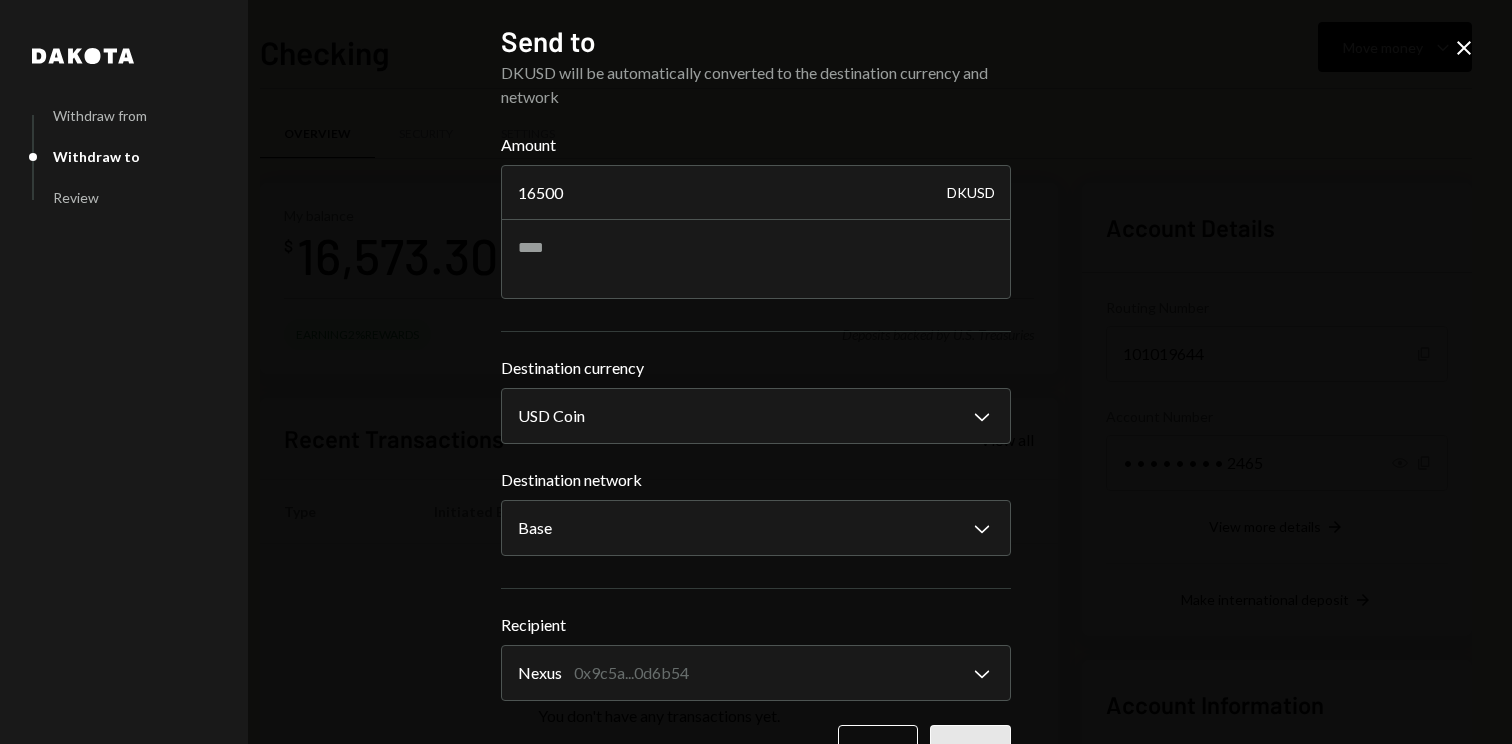 click on "Next" at bounding box center (970, 748) 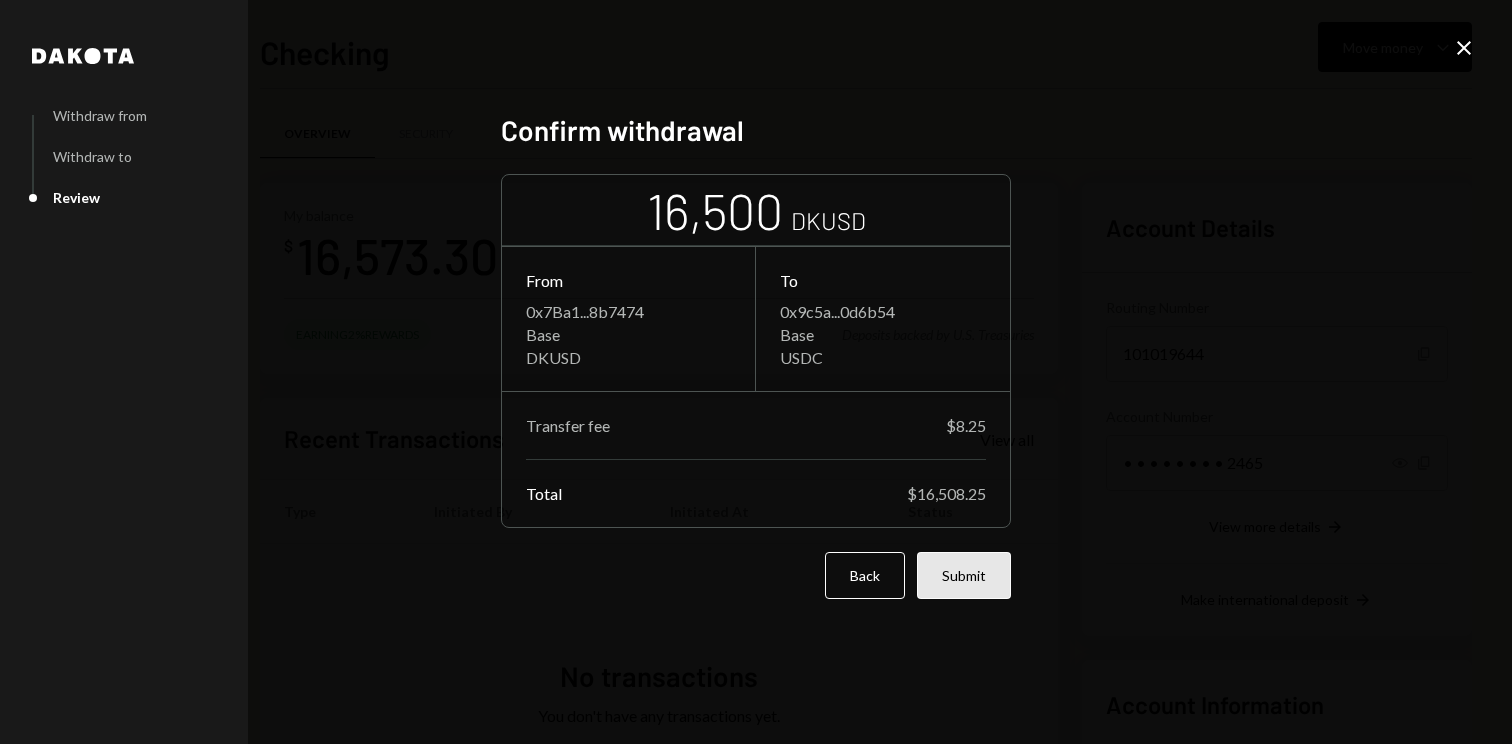 click on "Submit" at bounding box center (964, 575) 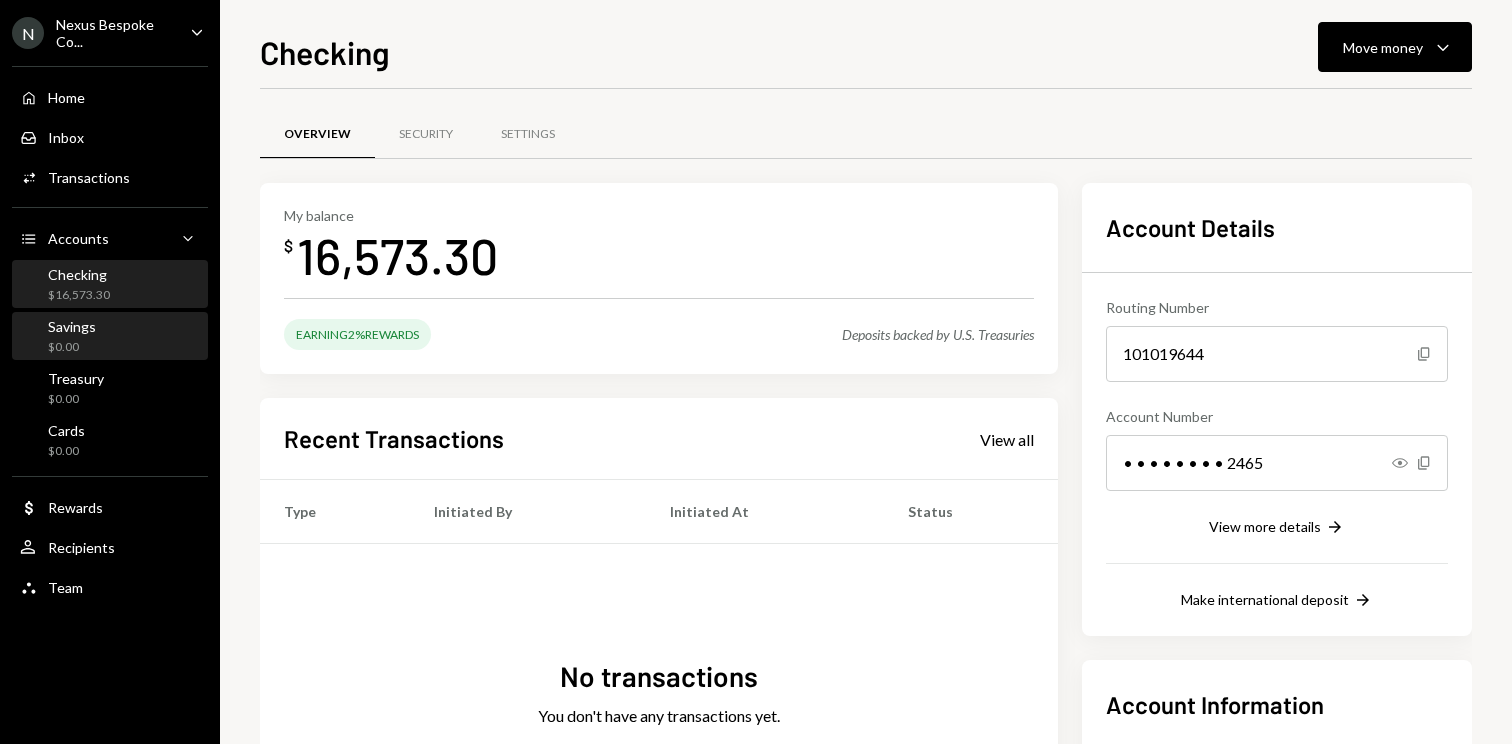 click on "Savings $0.00" at bounding box center (110, 337) 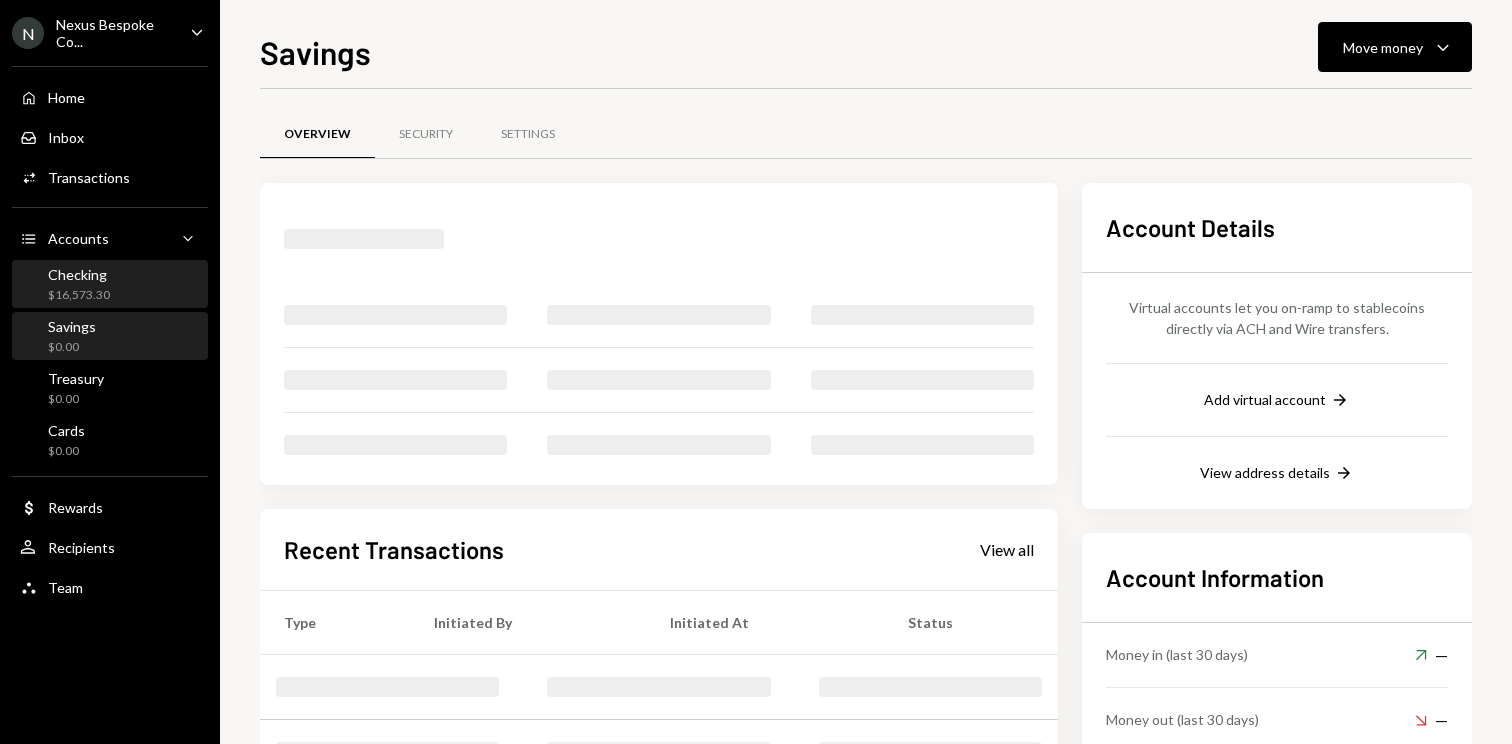 click on "Checking $16,573.30" at bounding box center [110, 285] 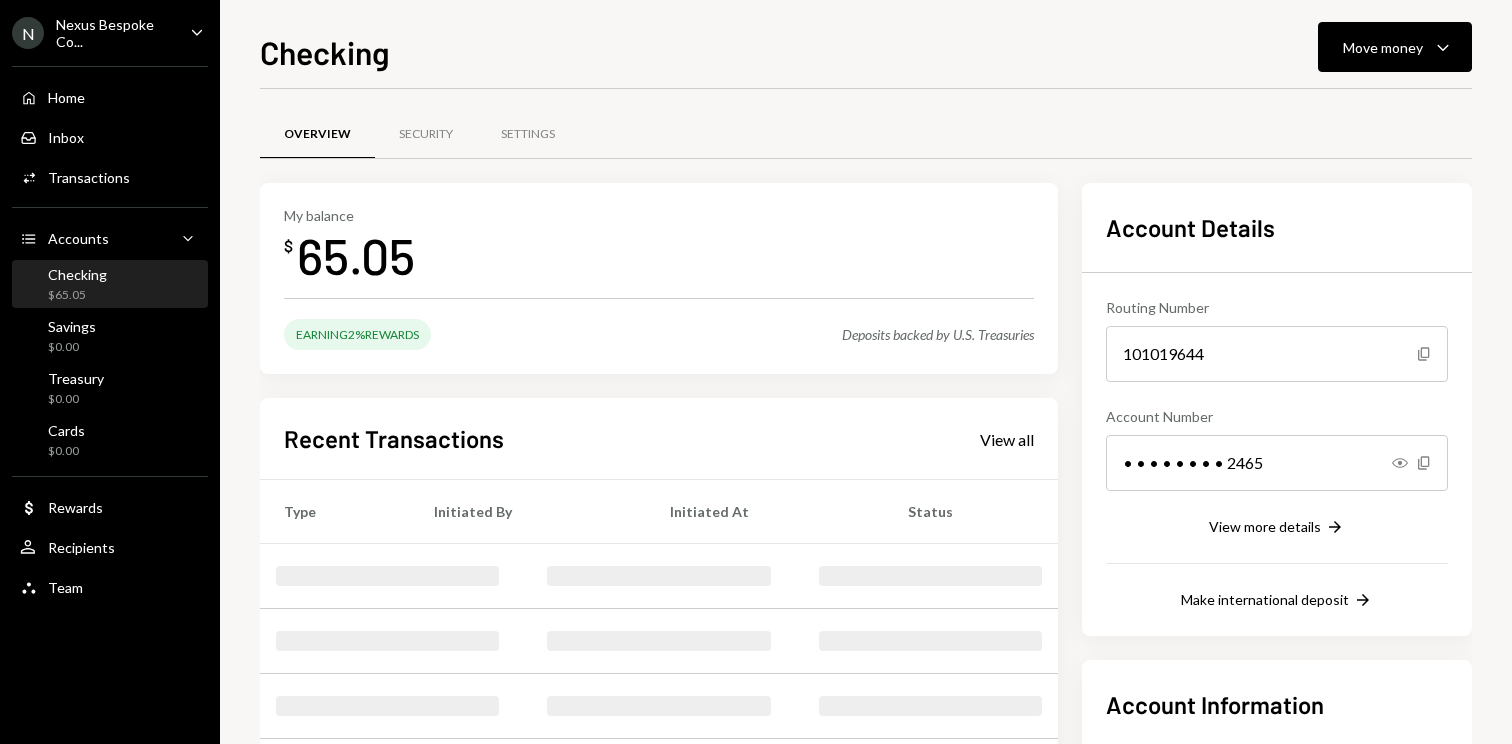click on "My balance $ 65.05" at bounding box center [659, 247] 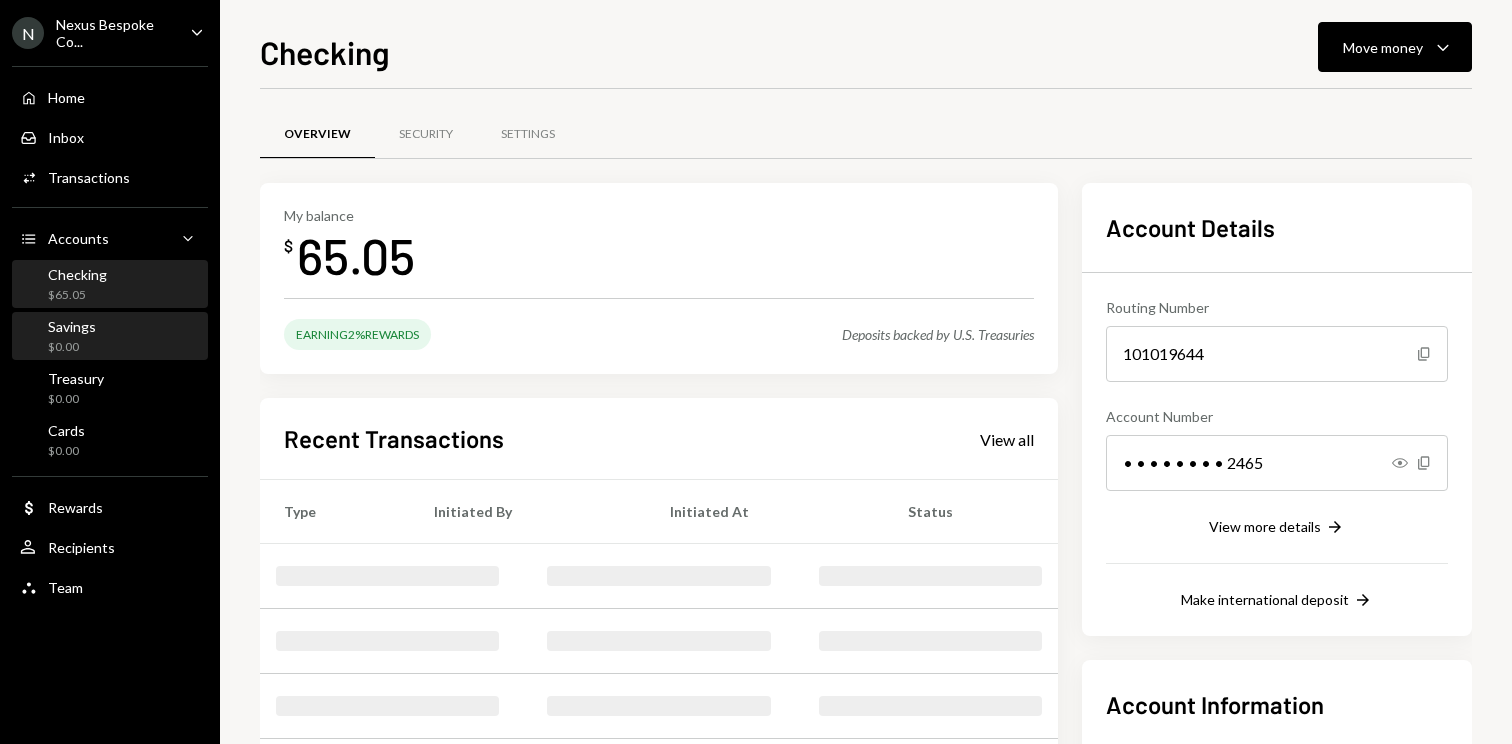 click on "Savings $0.00" at bounding box center [110, 337] 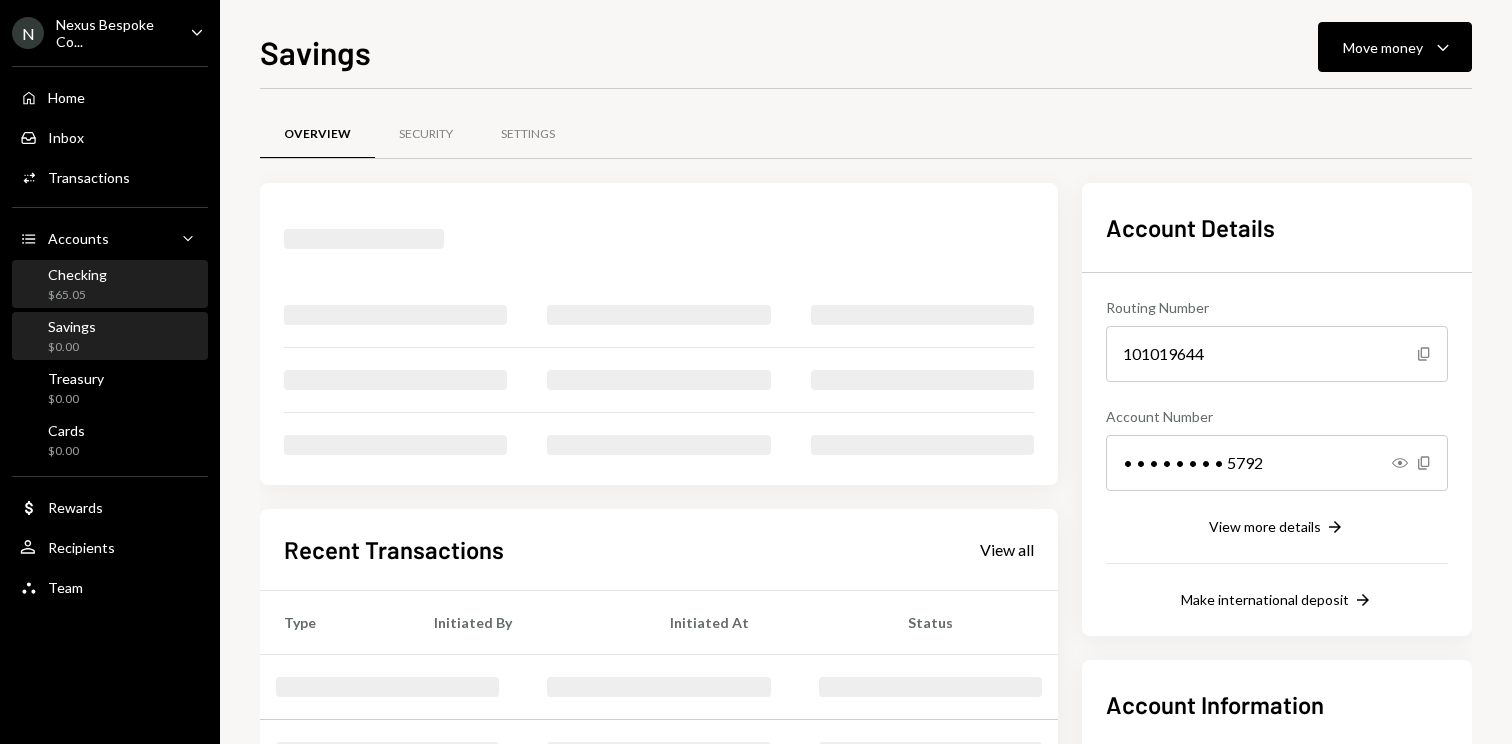 click on "Checking $65.05" at bounding box center (110, 285) 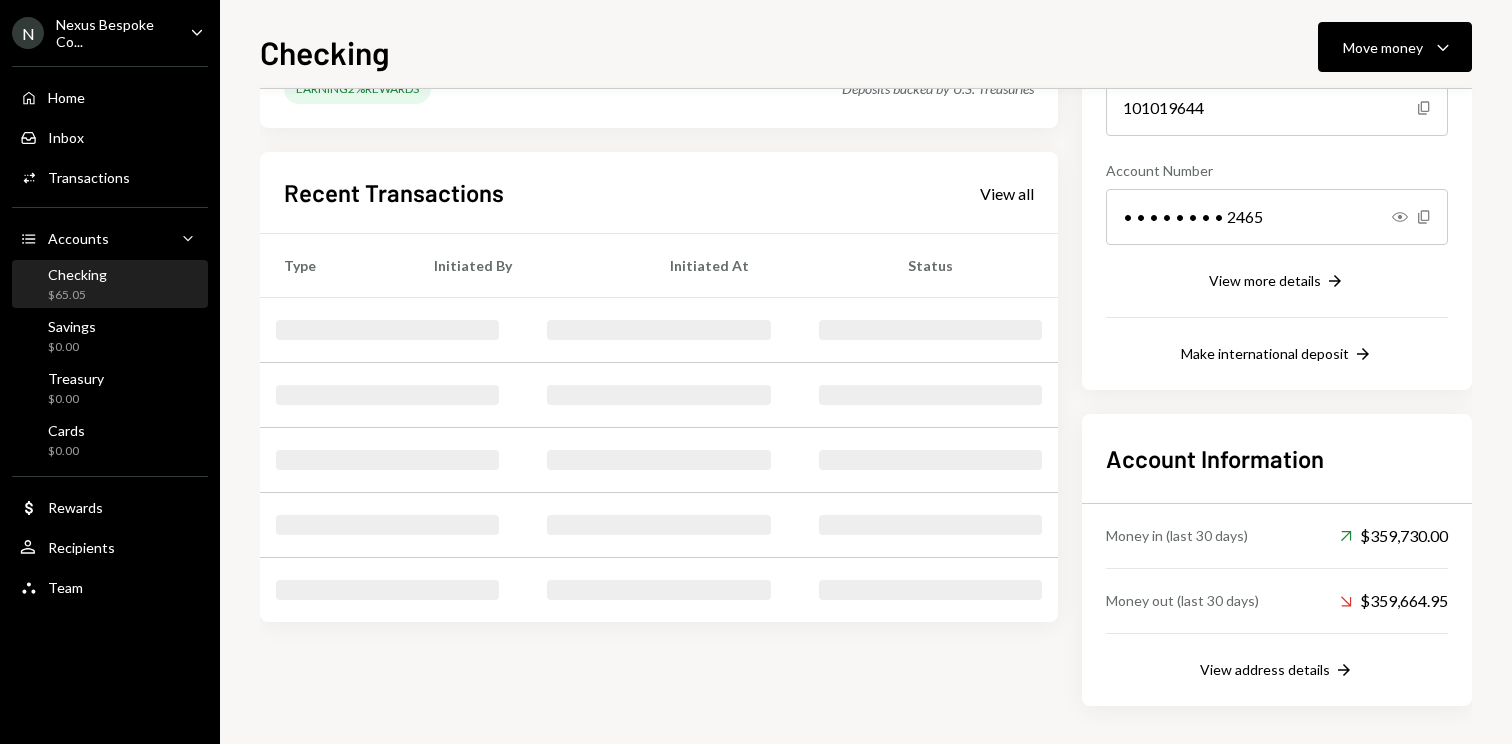scroll, scrollTop: 0, scrollLeft: 0, axis: both 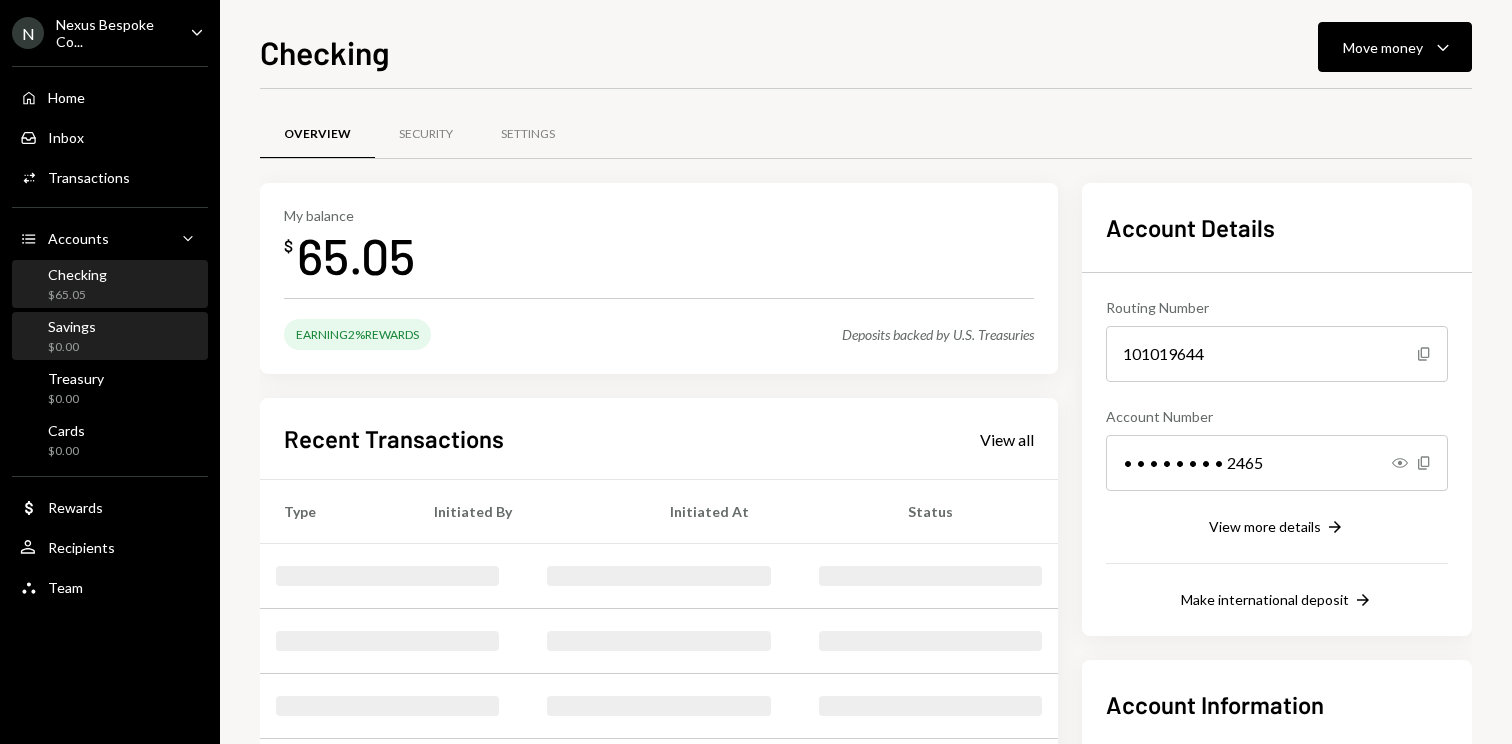 click on "Savings $0.00" at bounding box center [110, 337] 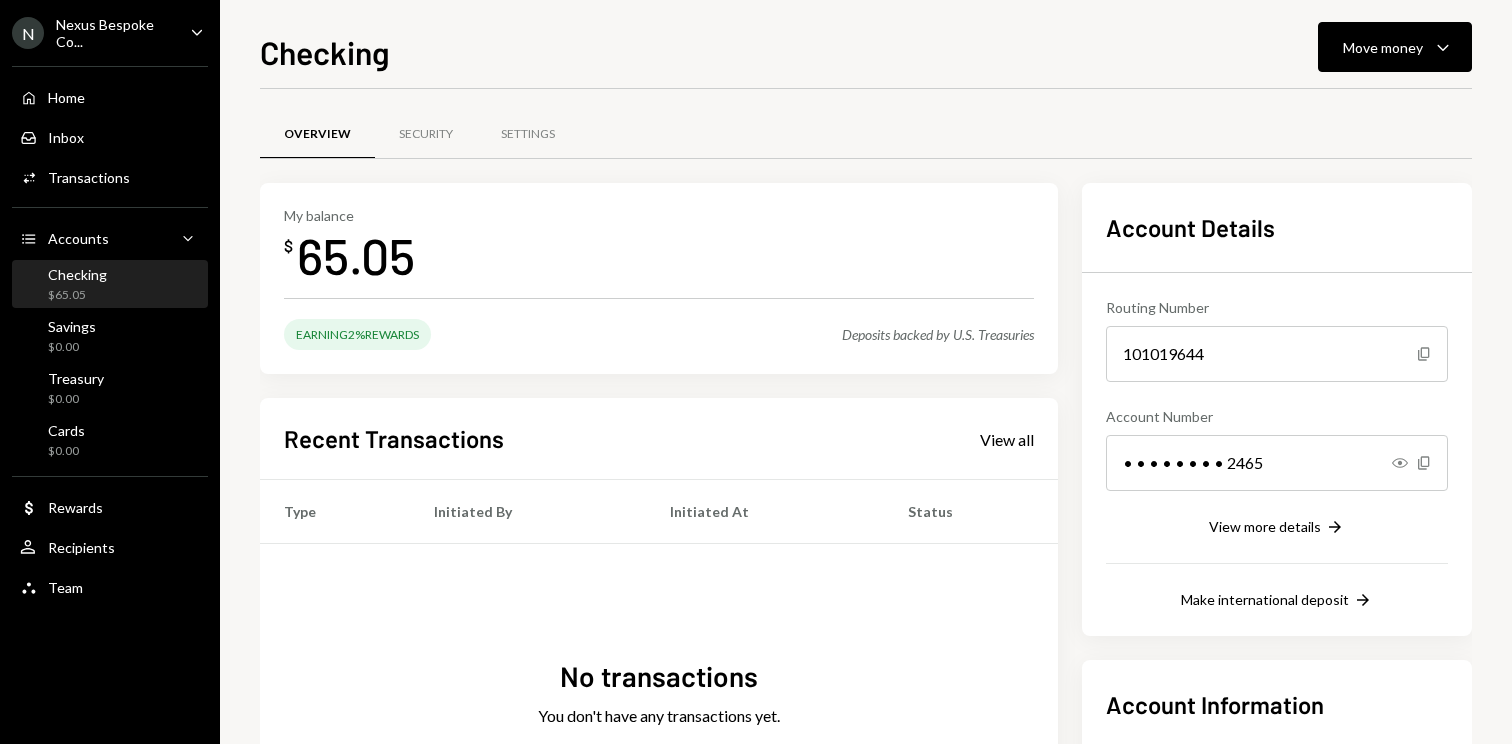 scroll, scrollTop: 0, scrollLeft: 0, axis: both 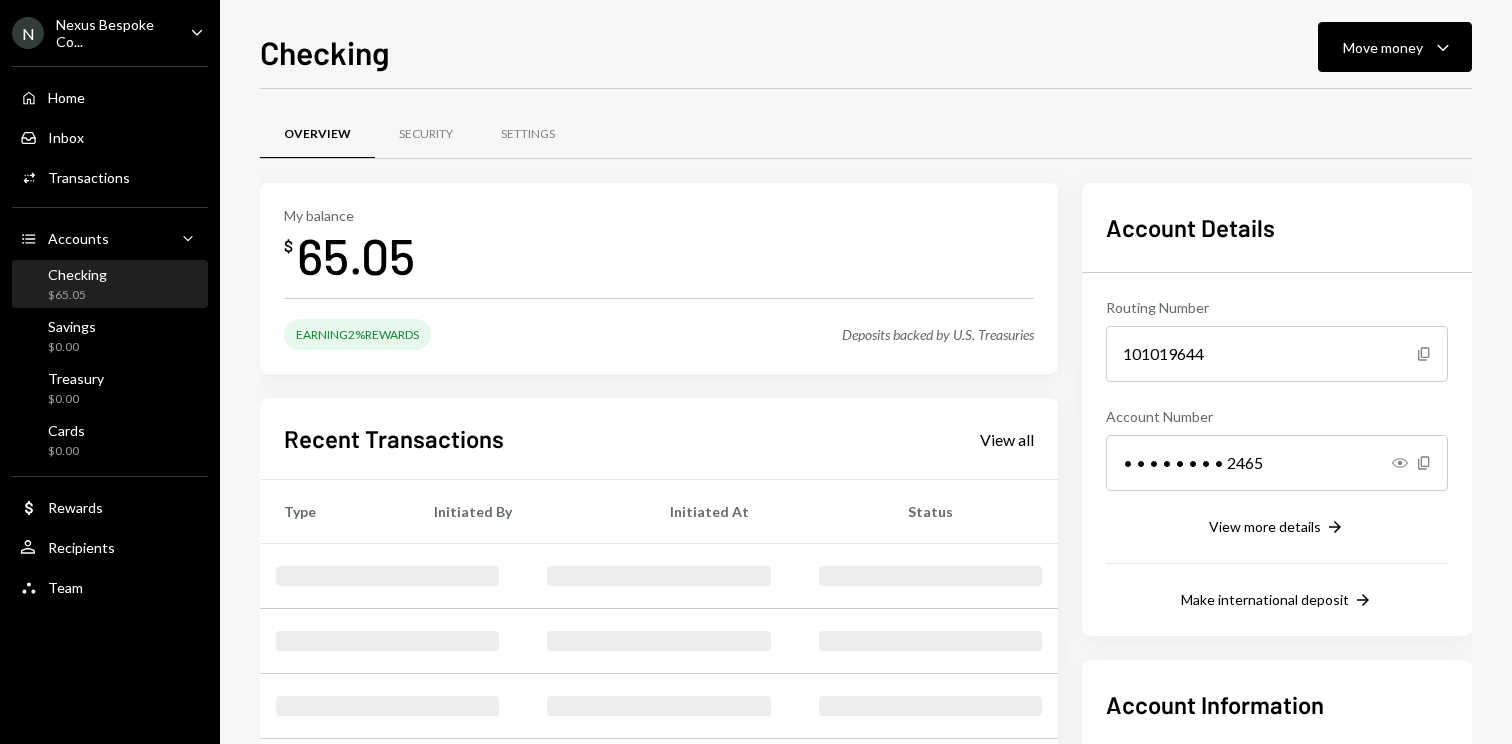 click on "Checking $65.05" at bounding box center [110, 285] 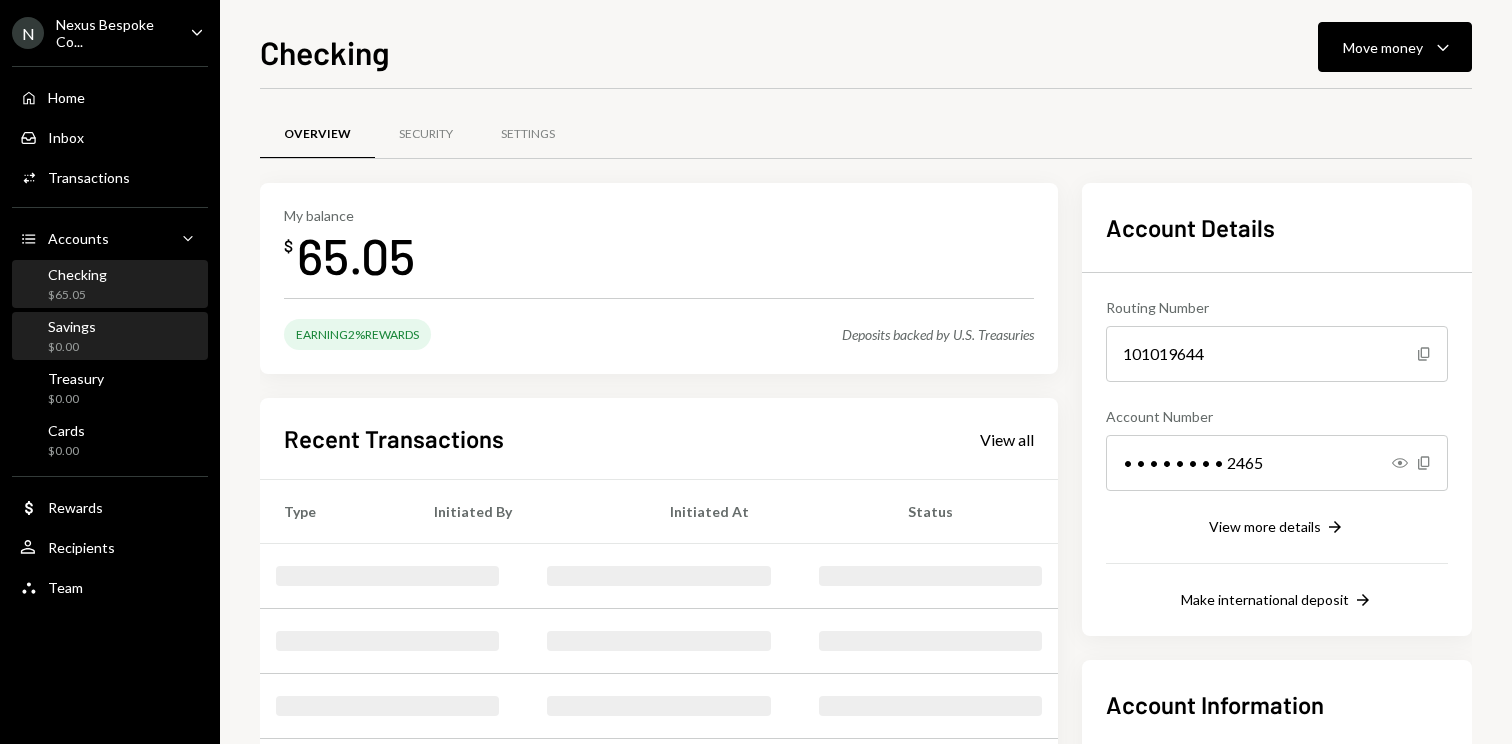 click on "Savings $0.00" at bounding box center [110, 337] 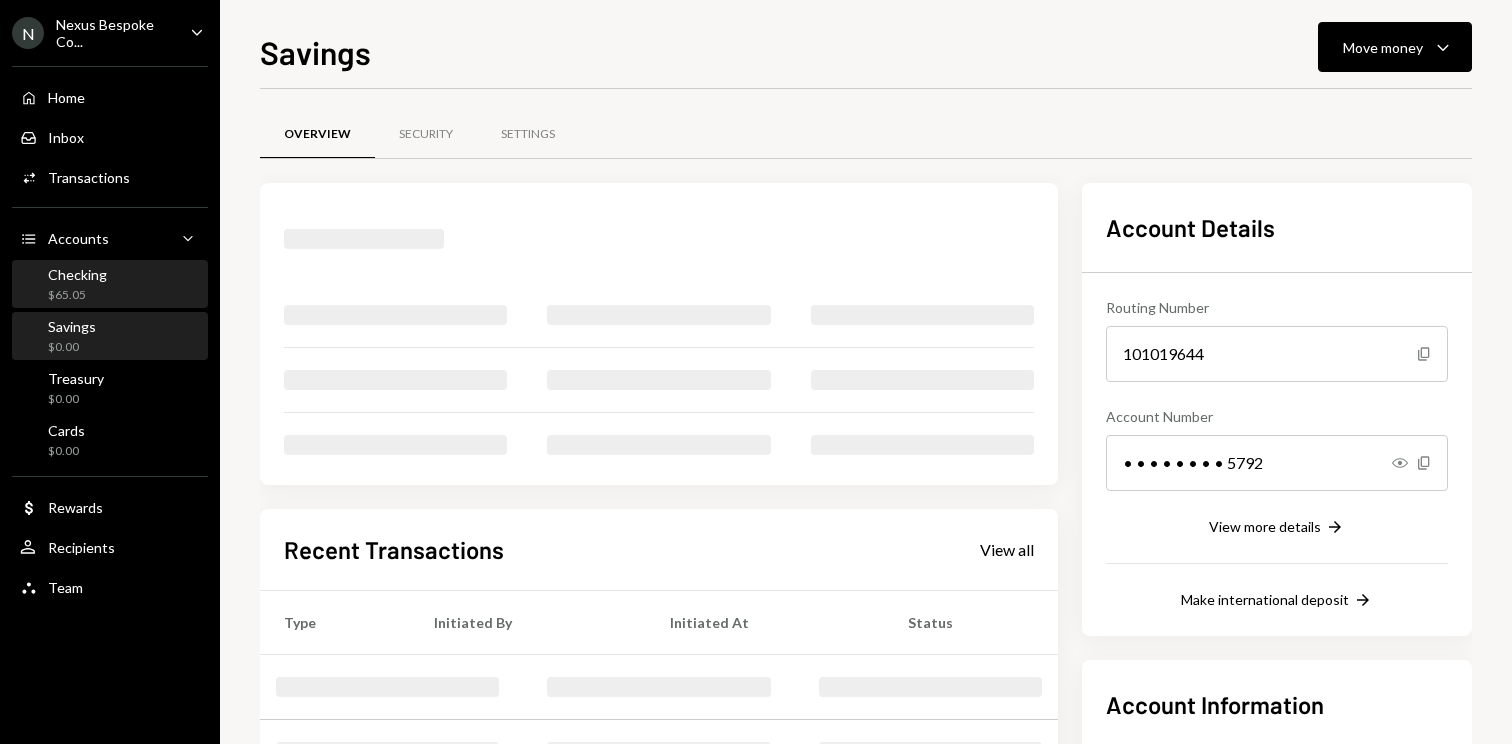 click on "Checking $65.05" at bounding box center [110, 285] 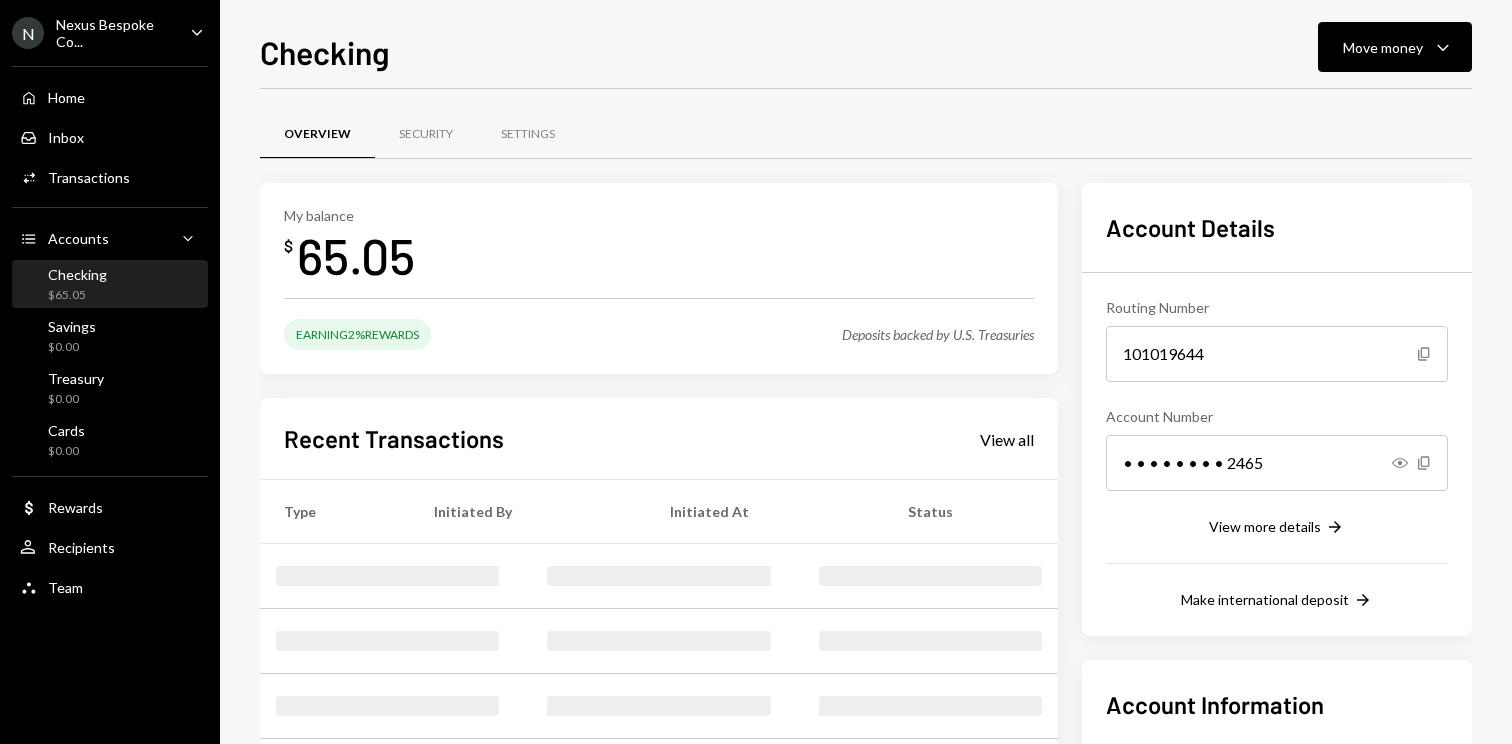 click on "65.05" at bounding box center (356, 255) 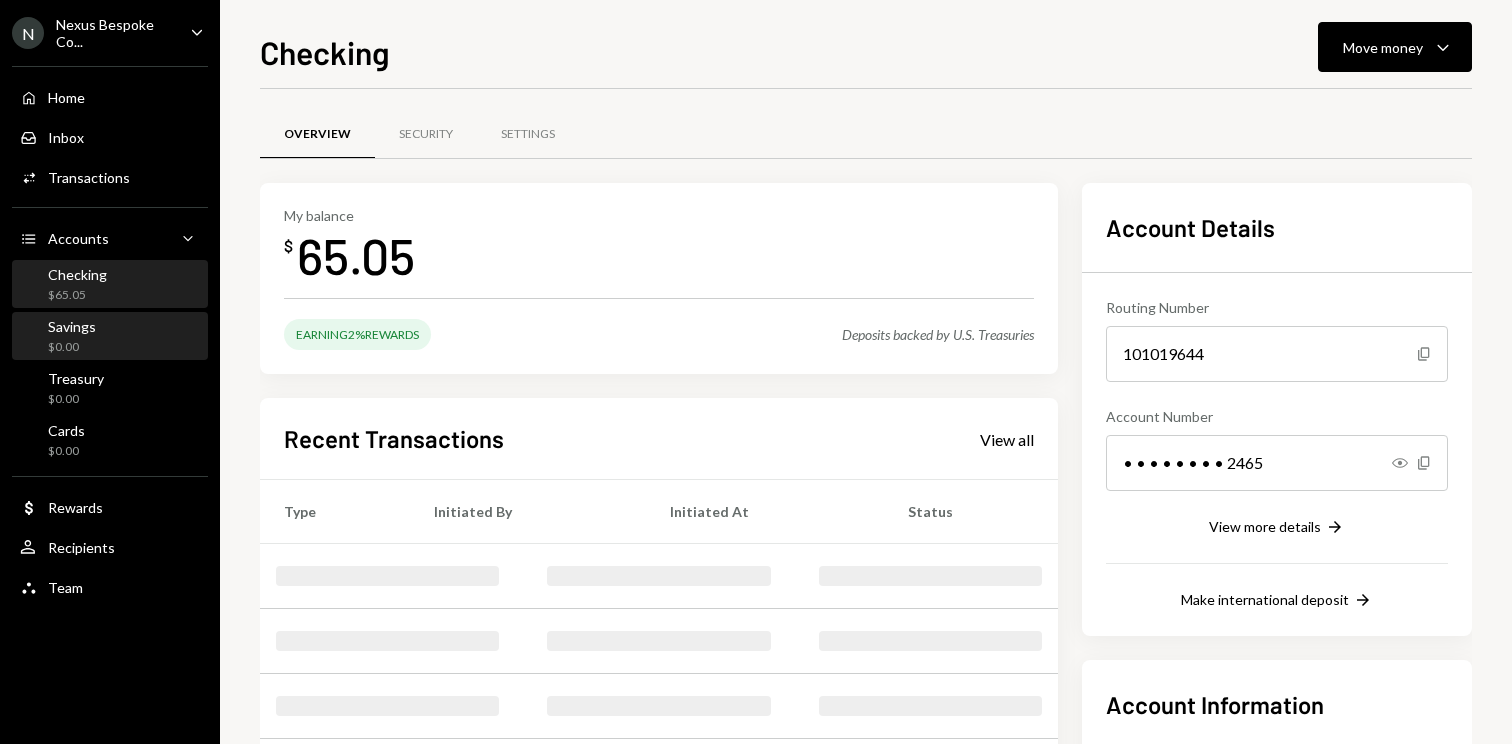 click on "Savings $0.00" at bounding box center (110, 337) 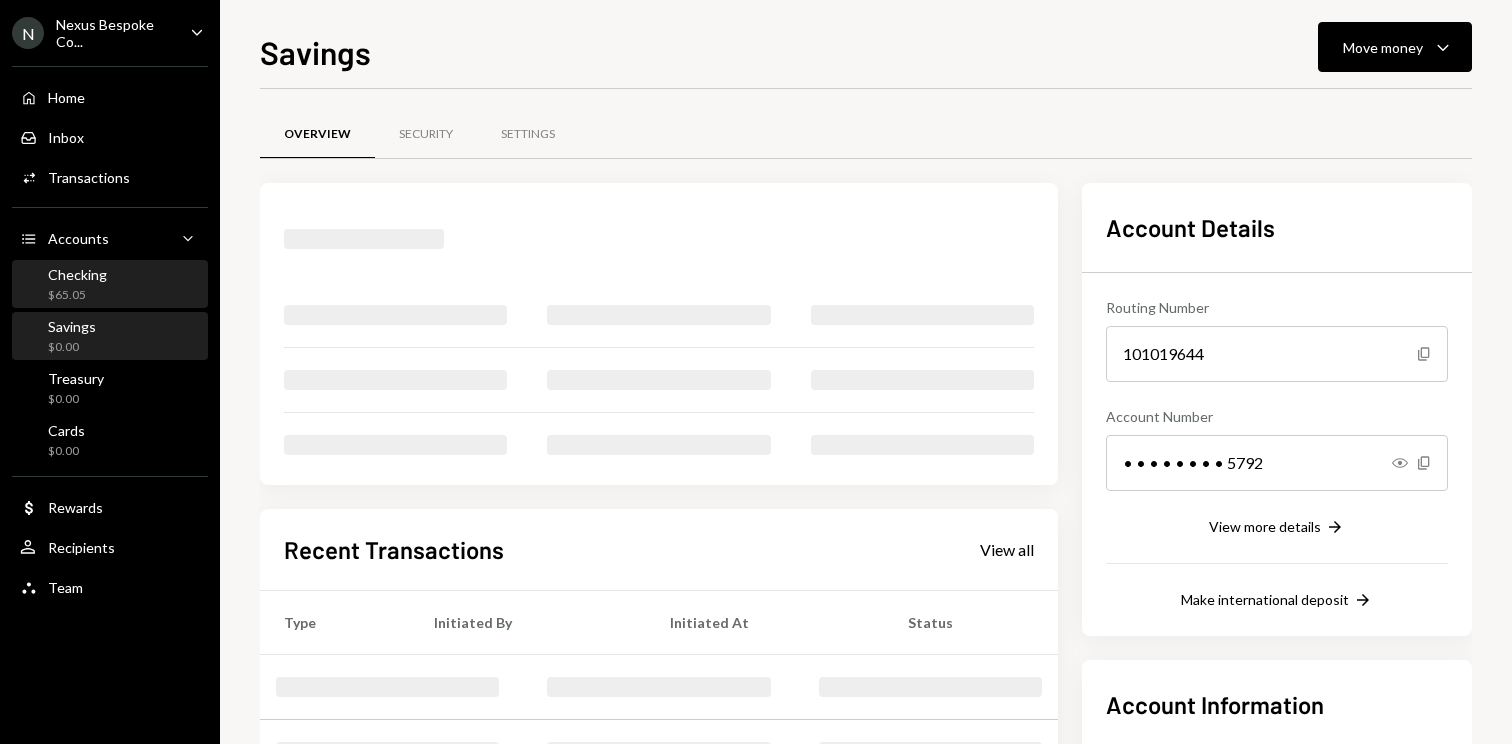 click on "Checking $65.05" at bounding box center (110, 285) 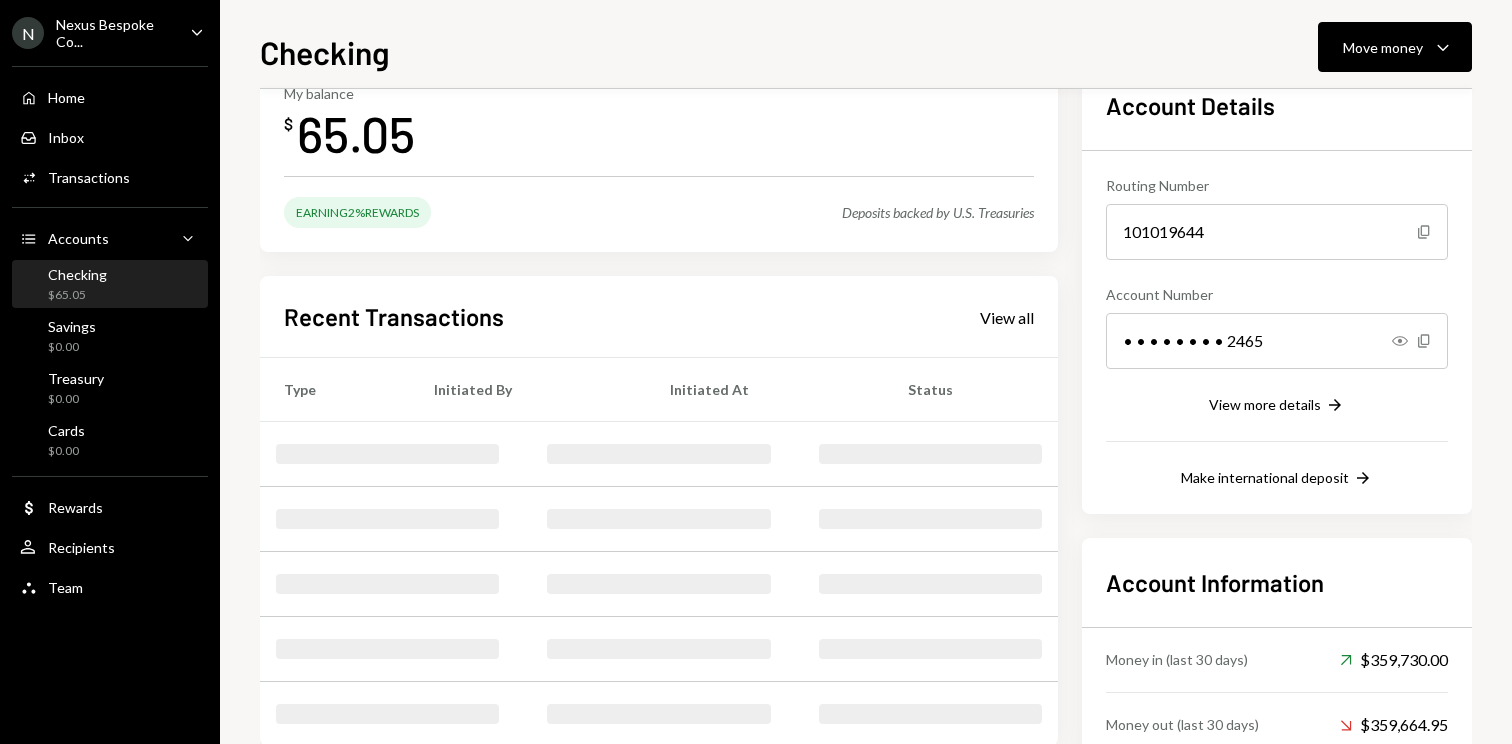 scroll, scrollTop: 0, scrollLeft: 0, axis: both 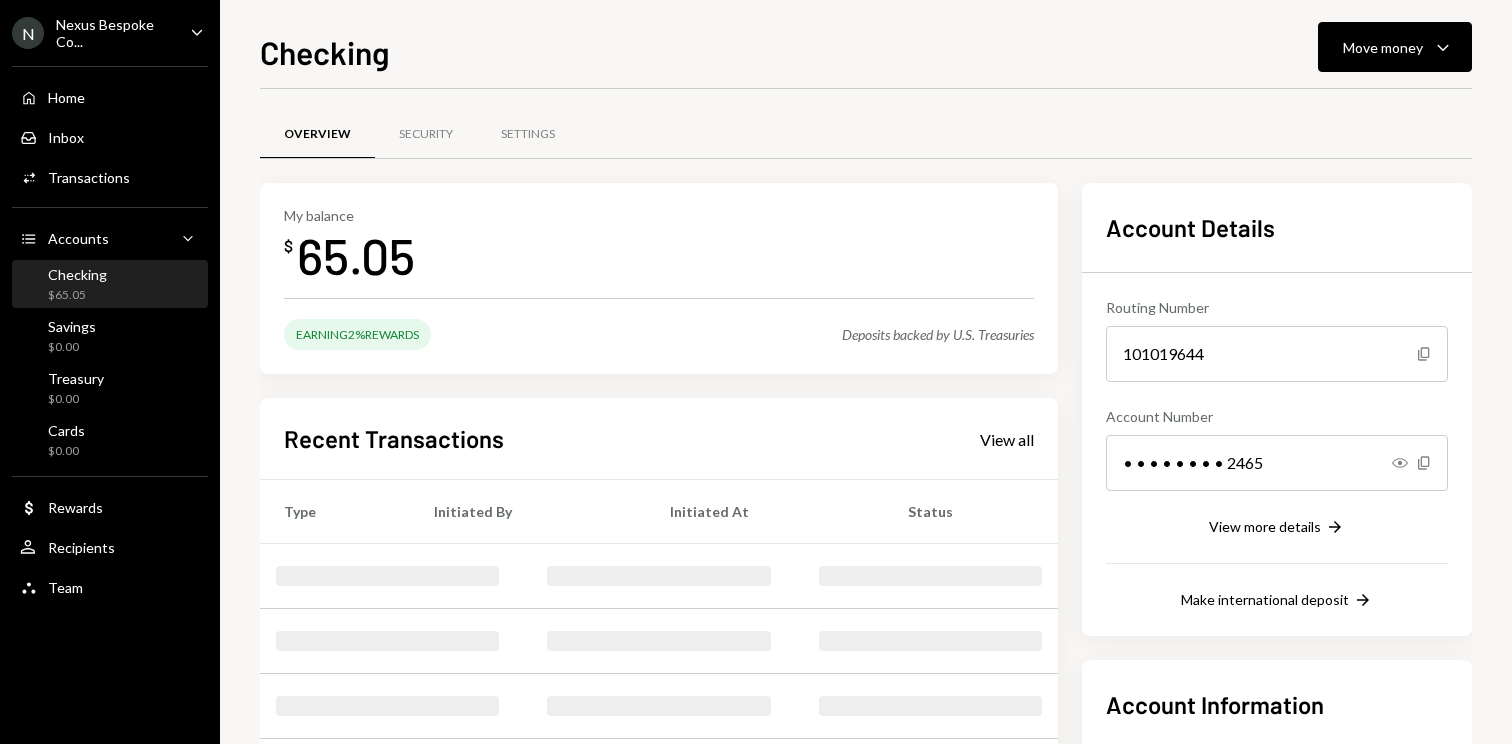 click on "Home Home" at bounding box center [110, 98] 